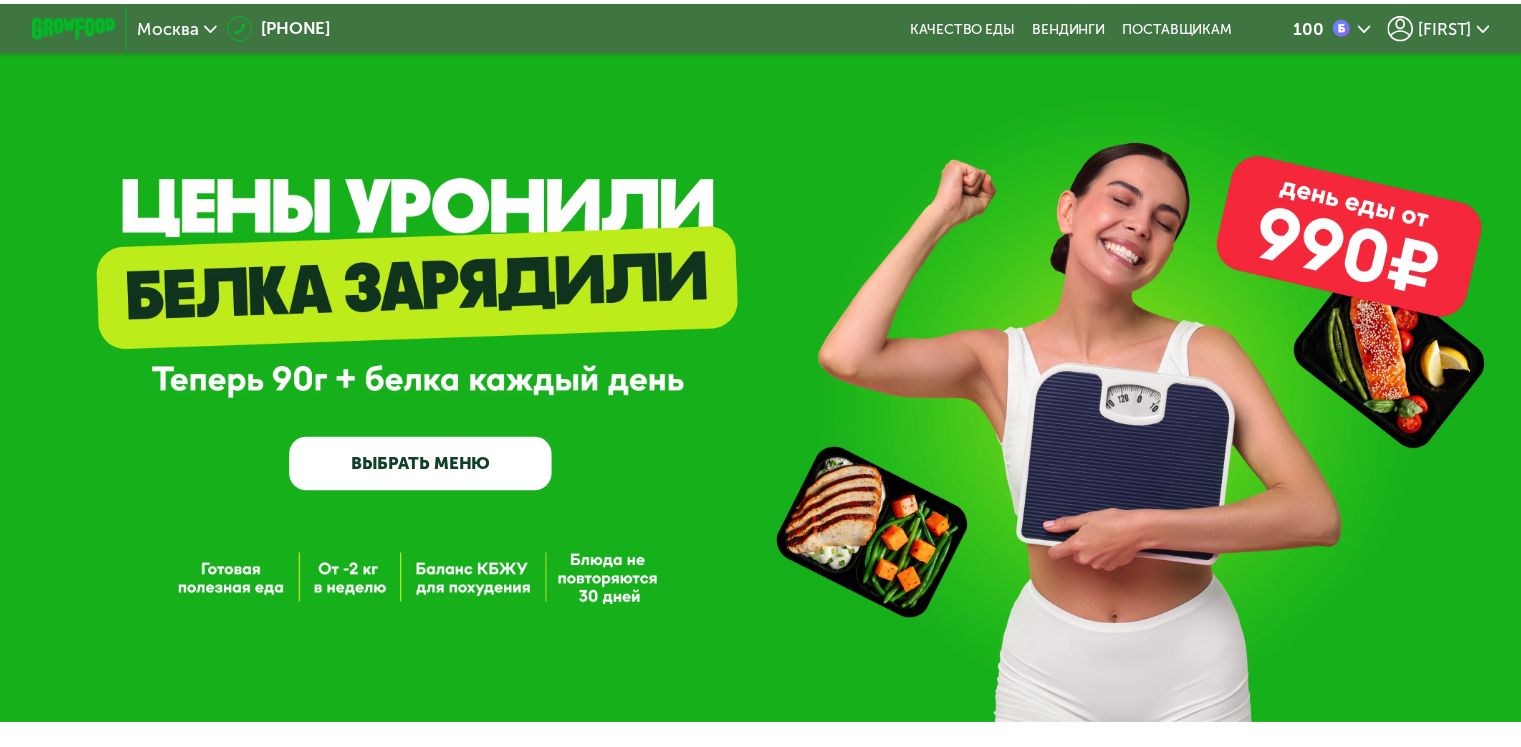 scroll, scrollTop: 0, scrollLeft: 0, axis: both 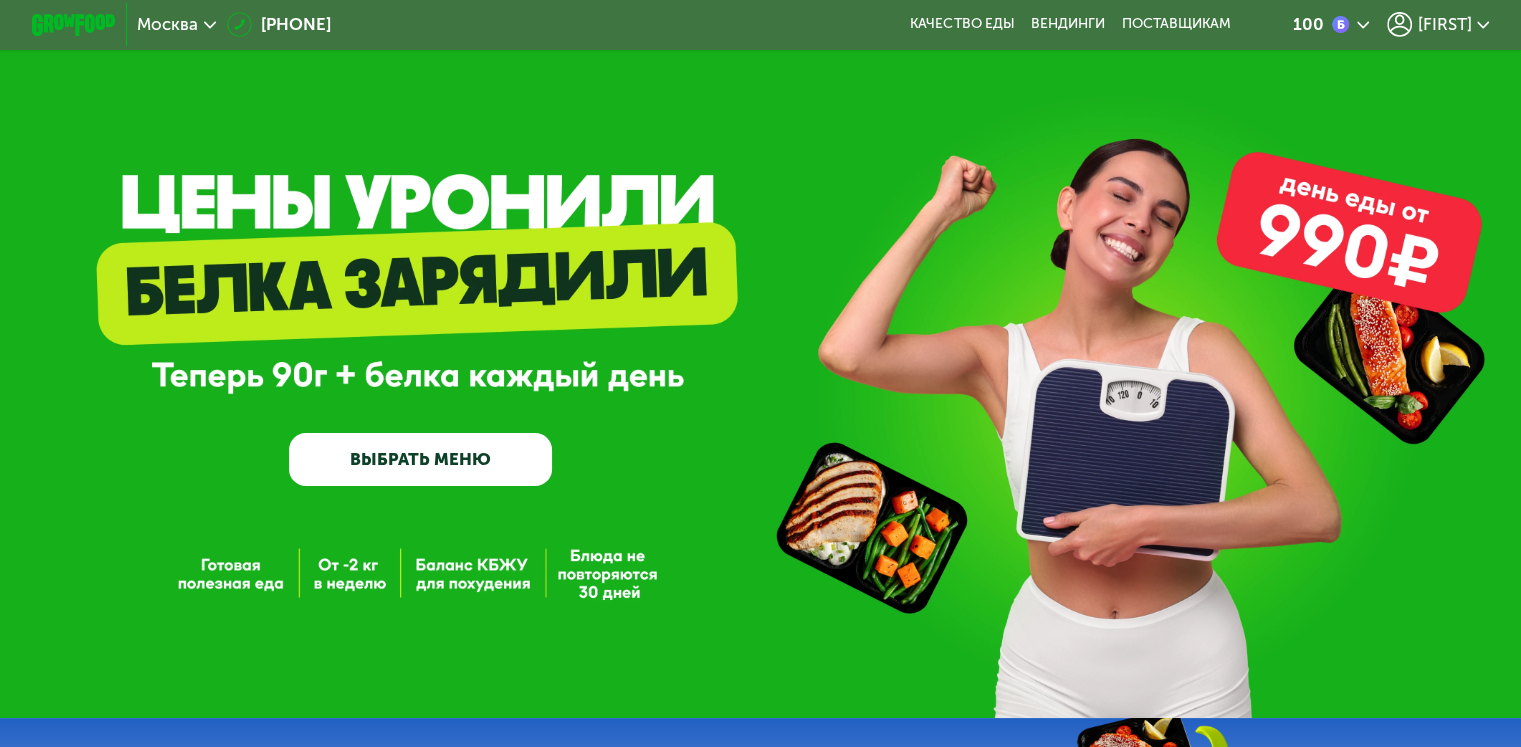 click at bounding box center (1340, 24) 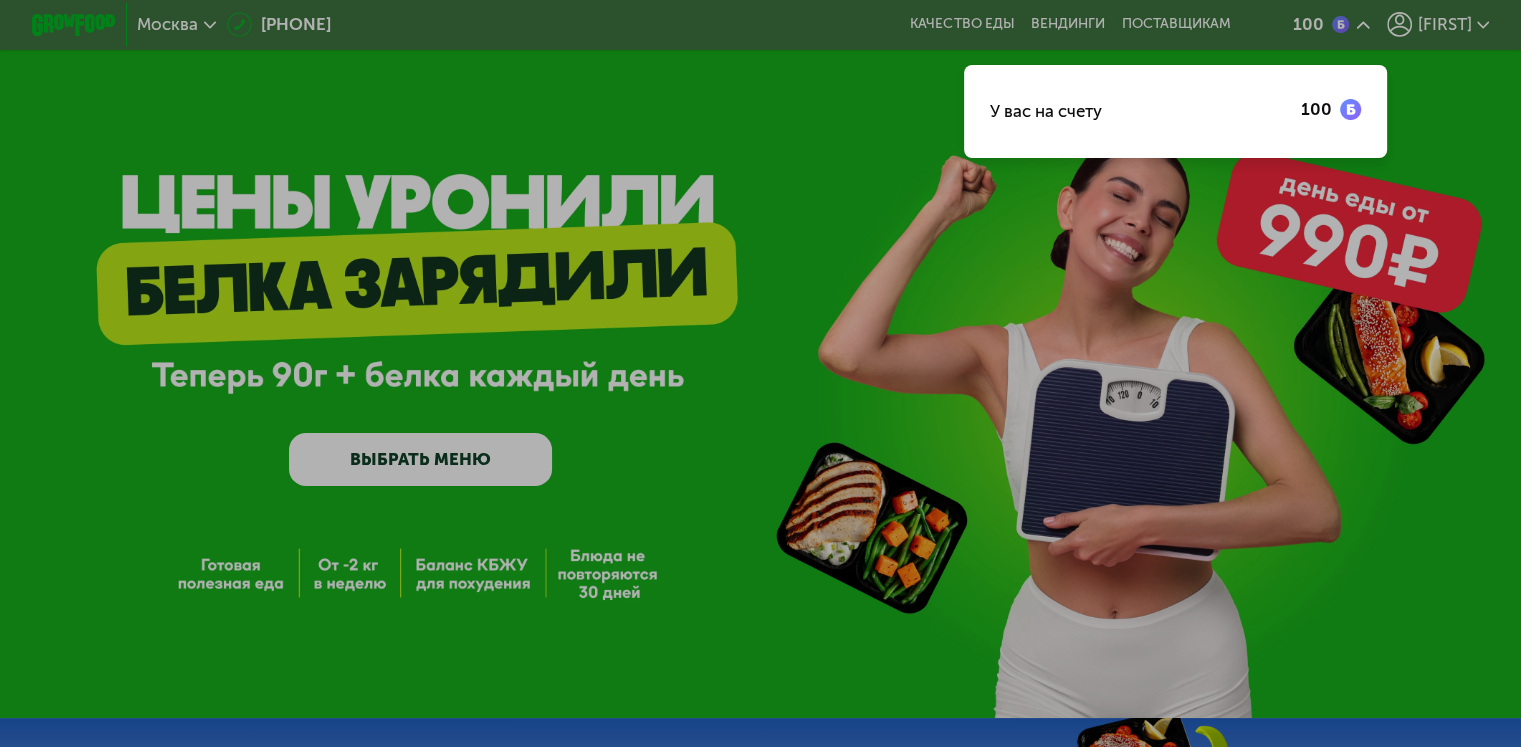 click at bounding box center [760, 373] 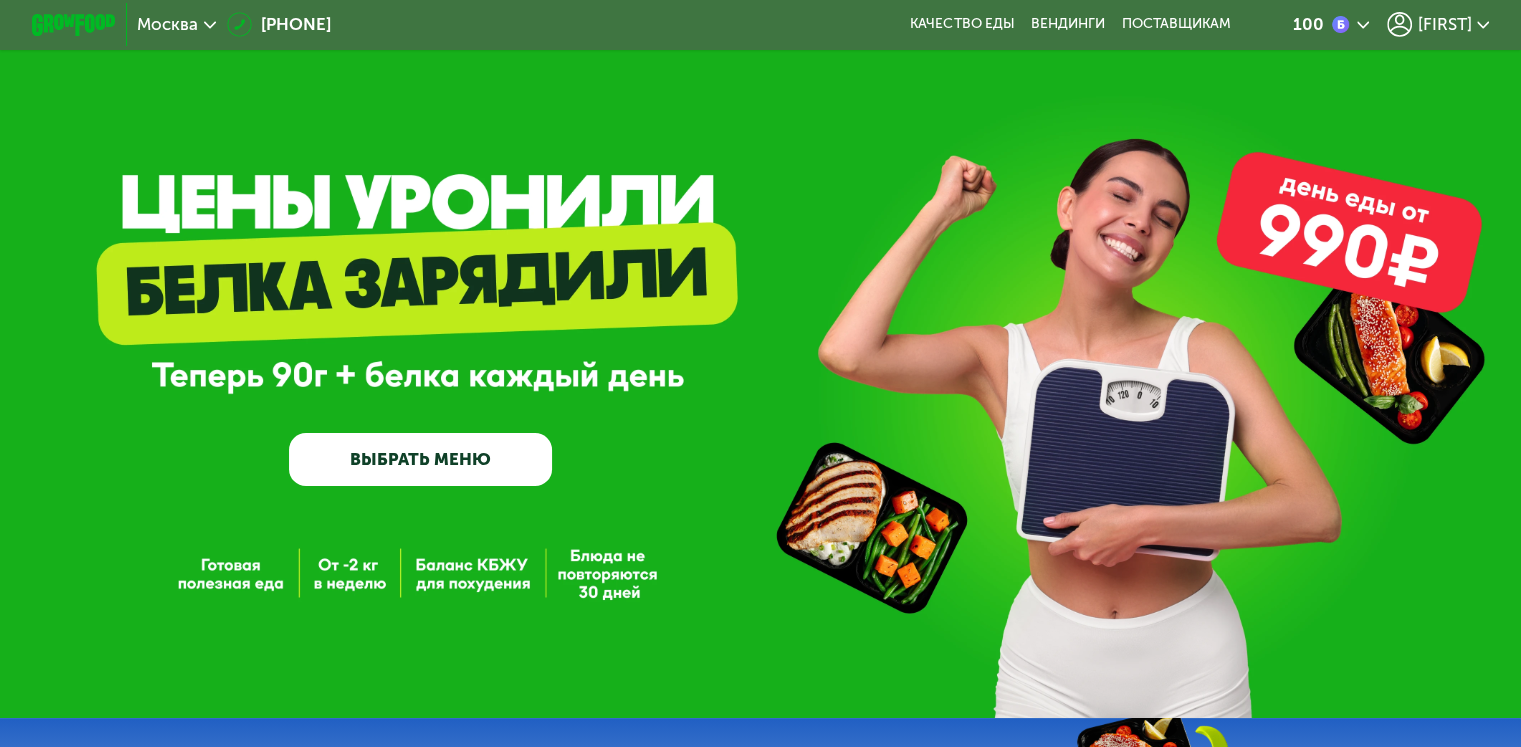click 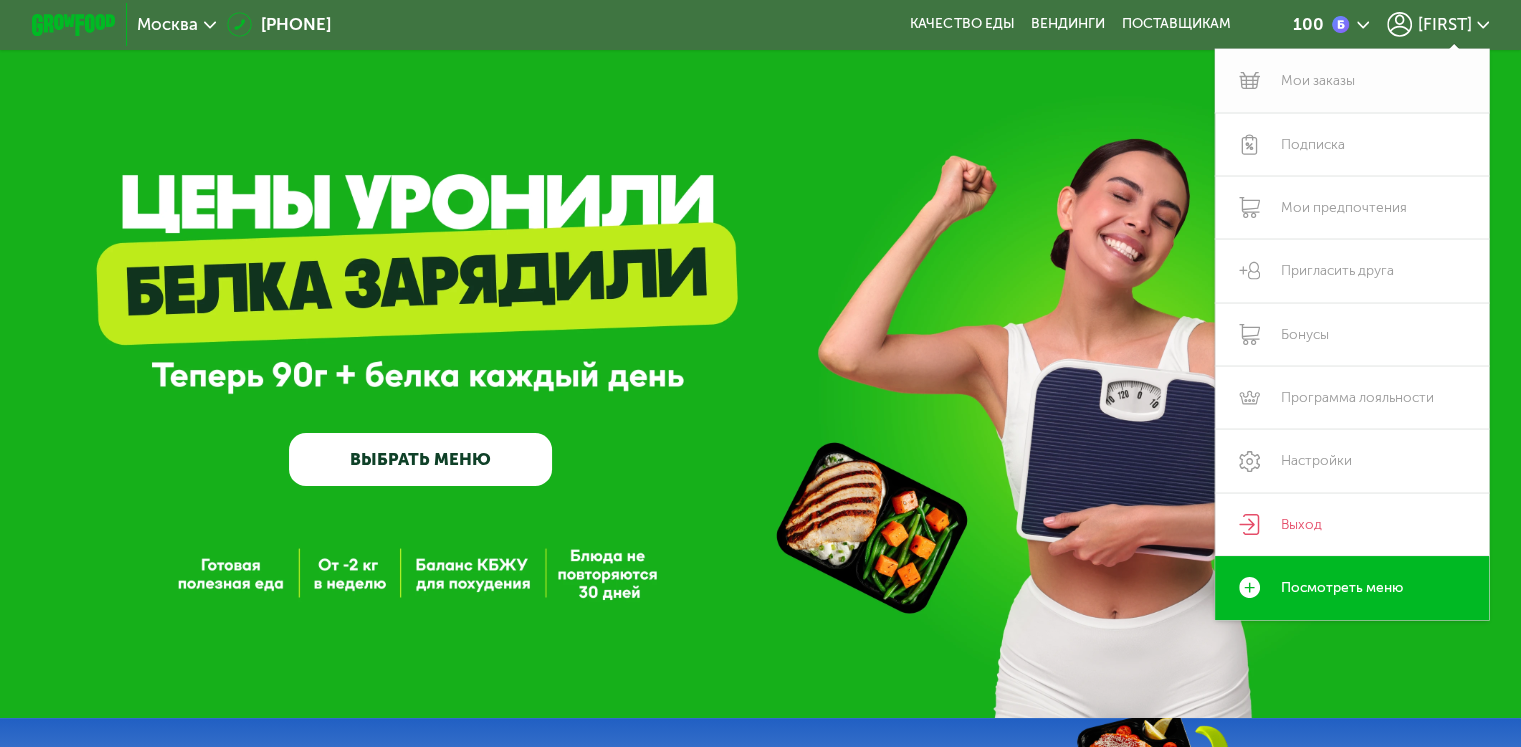 click on "Мои заказы" at bounding box center [1352, 80] 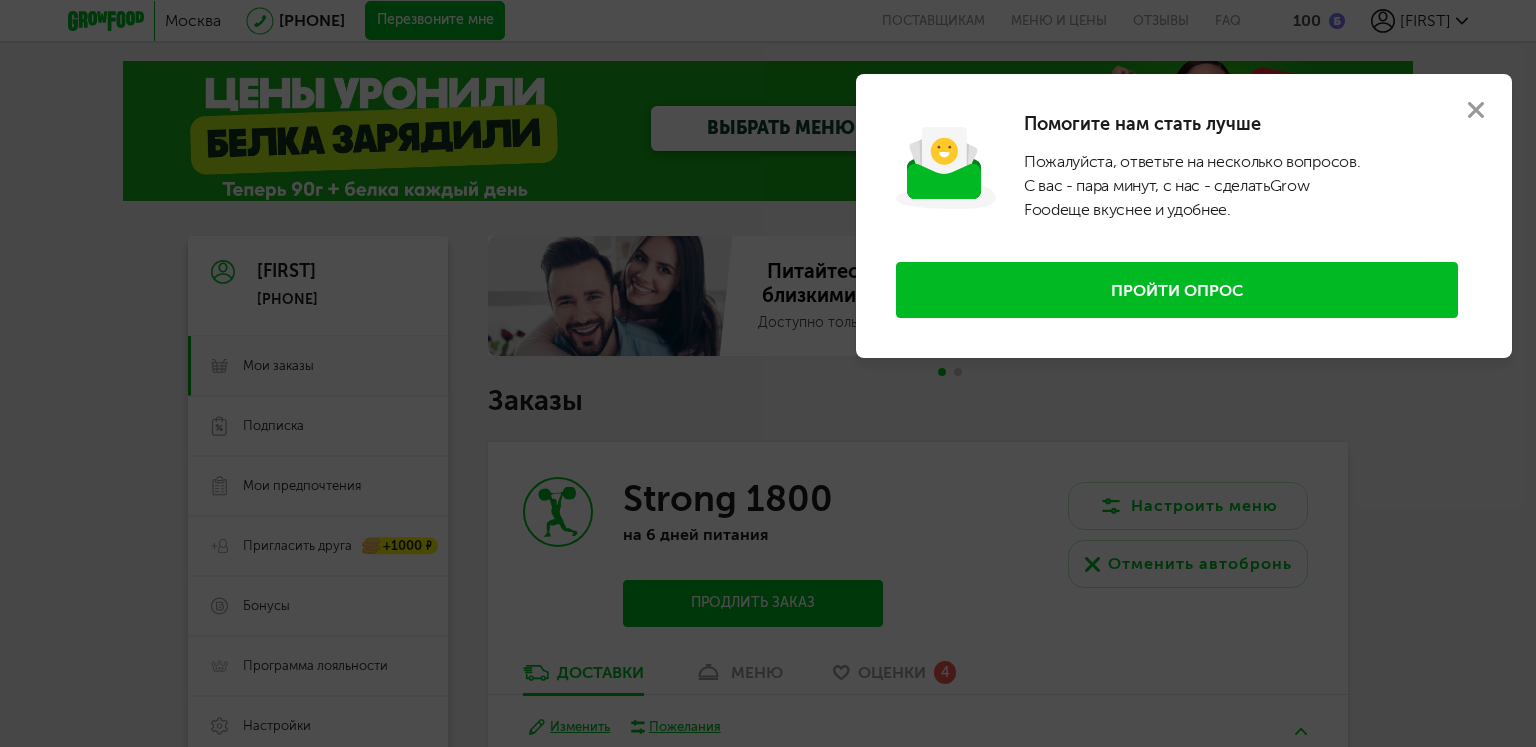 scroll, scrollTop: 0, scrollLeft: 0, axis: both 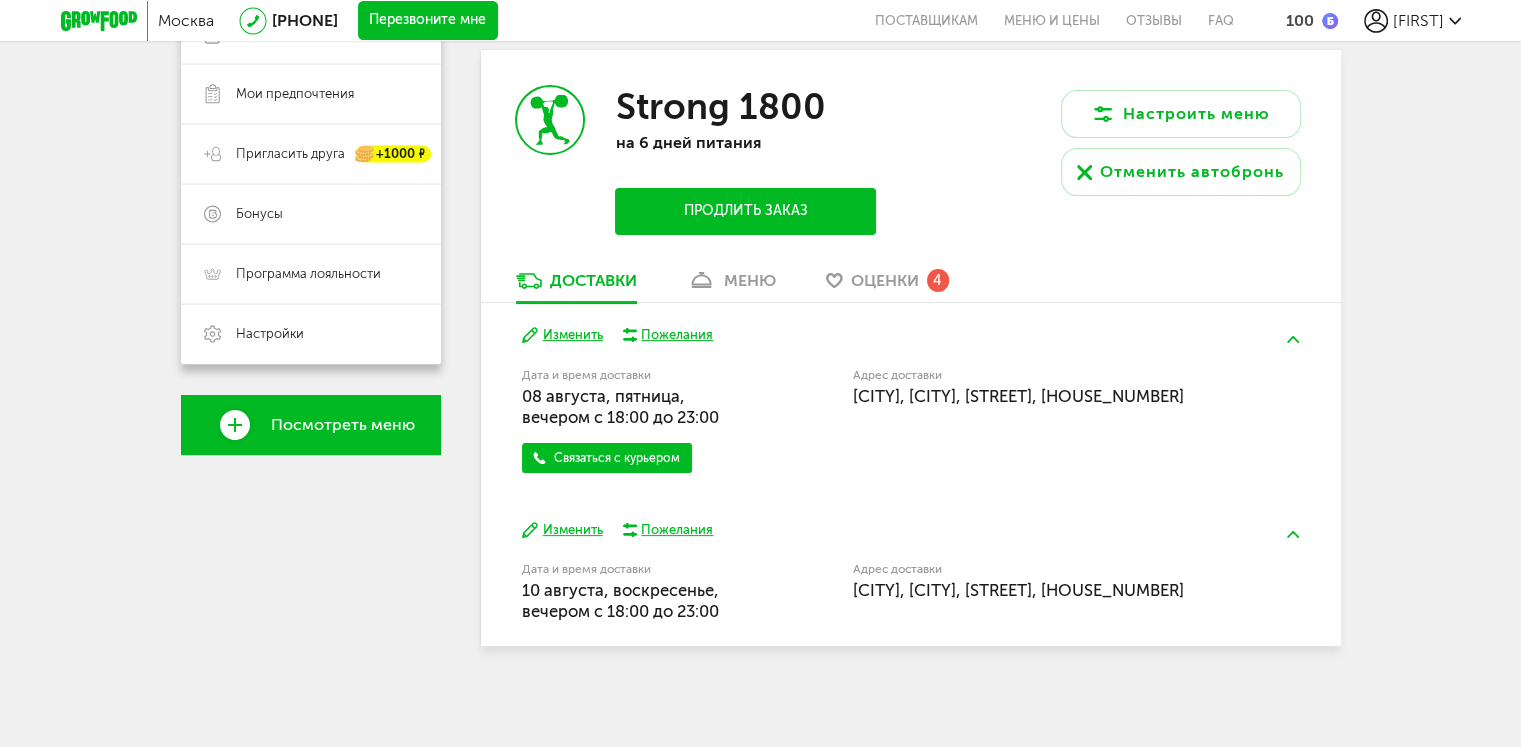 click on "меню" at bounding box center [731, 286] 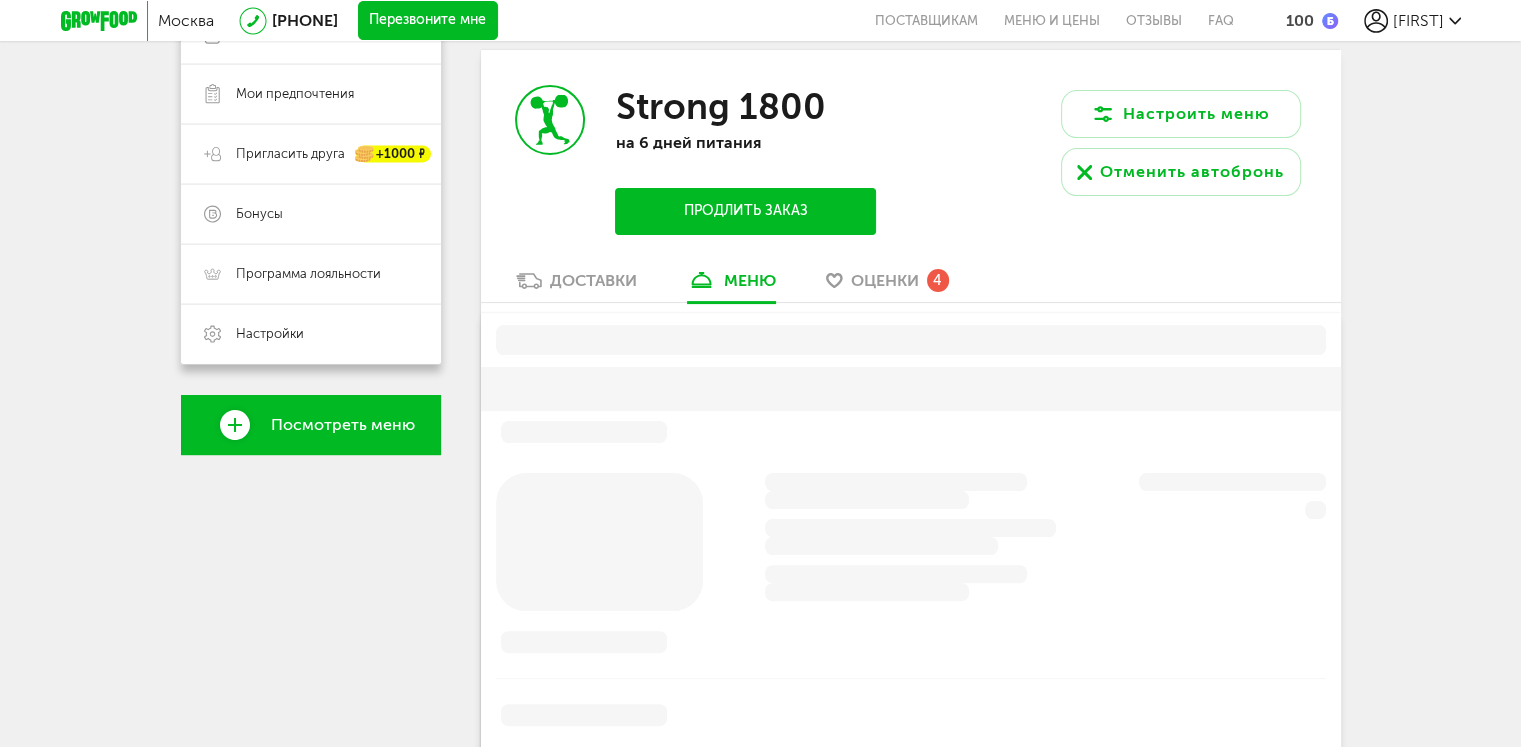 scroll, scrollTop: 392, scrollLeft: 0, axis: vertical 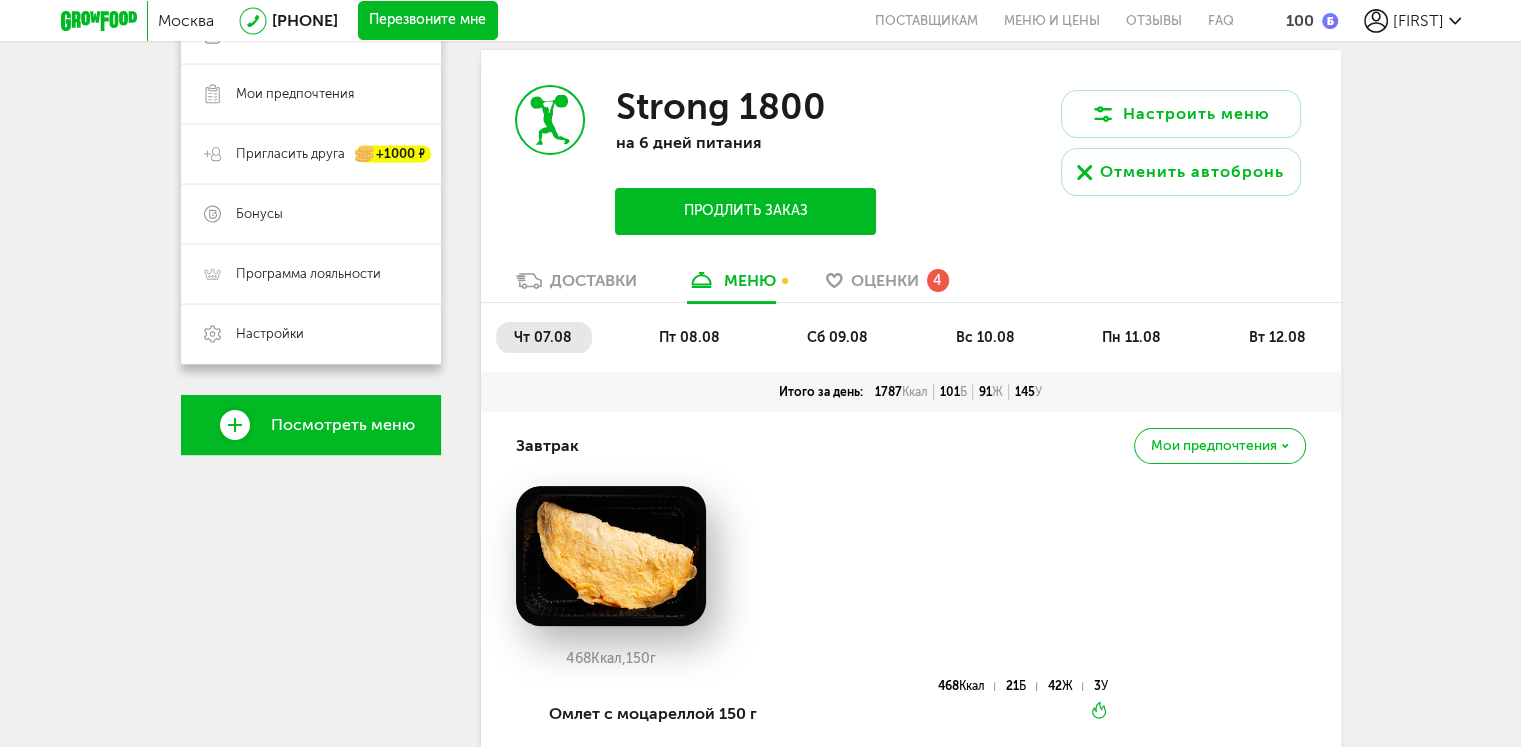 click on "вт 12.08" at bounding box center [1276, 337] 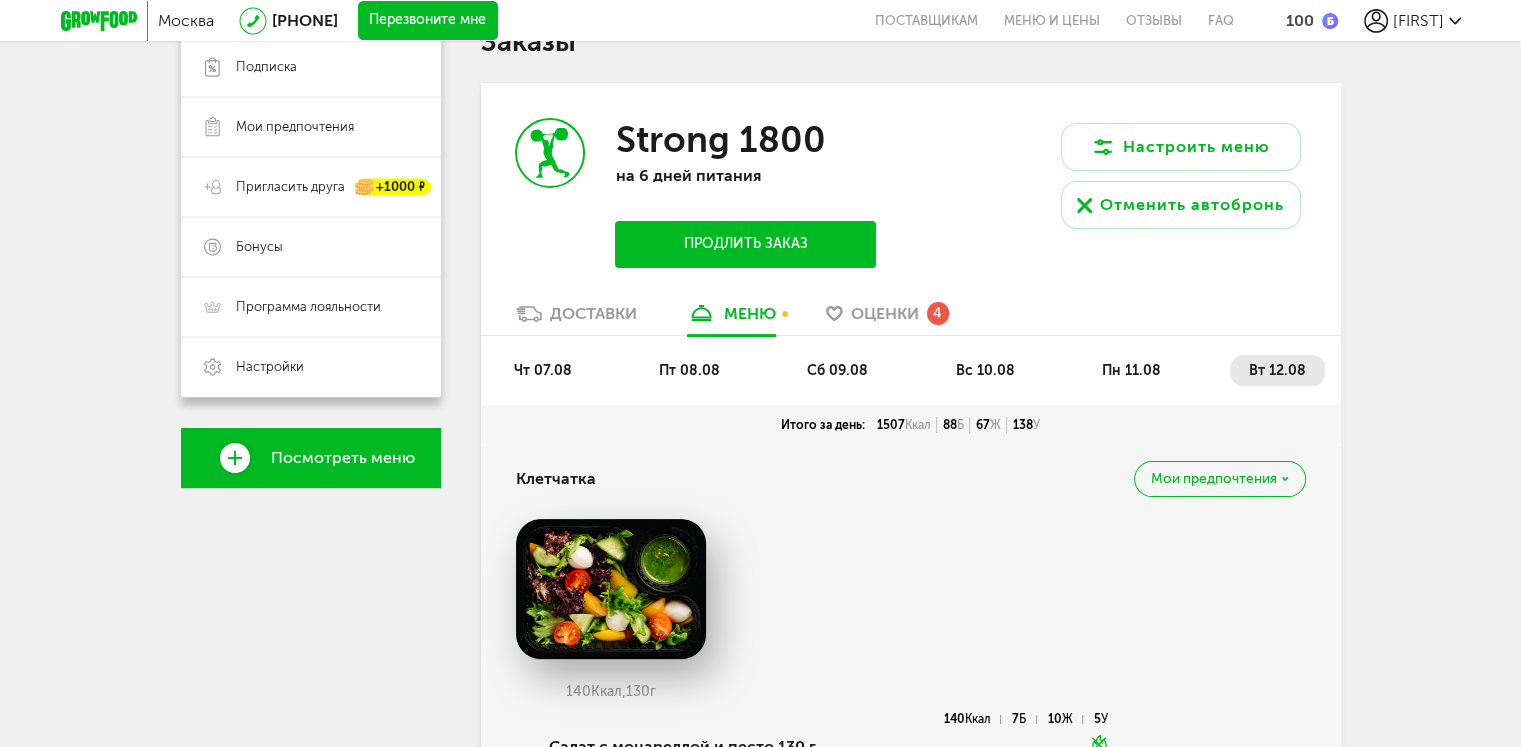 scroll, scrollTop: 344, scrollLeft: 0, axis: vertical 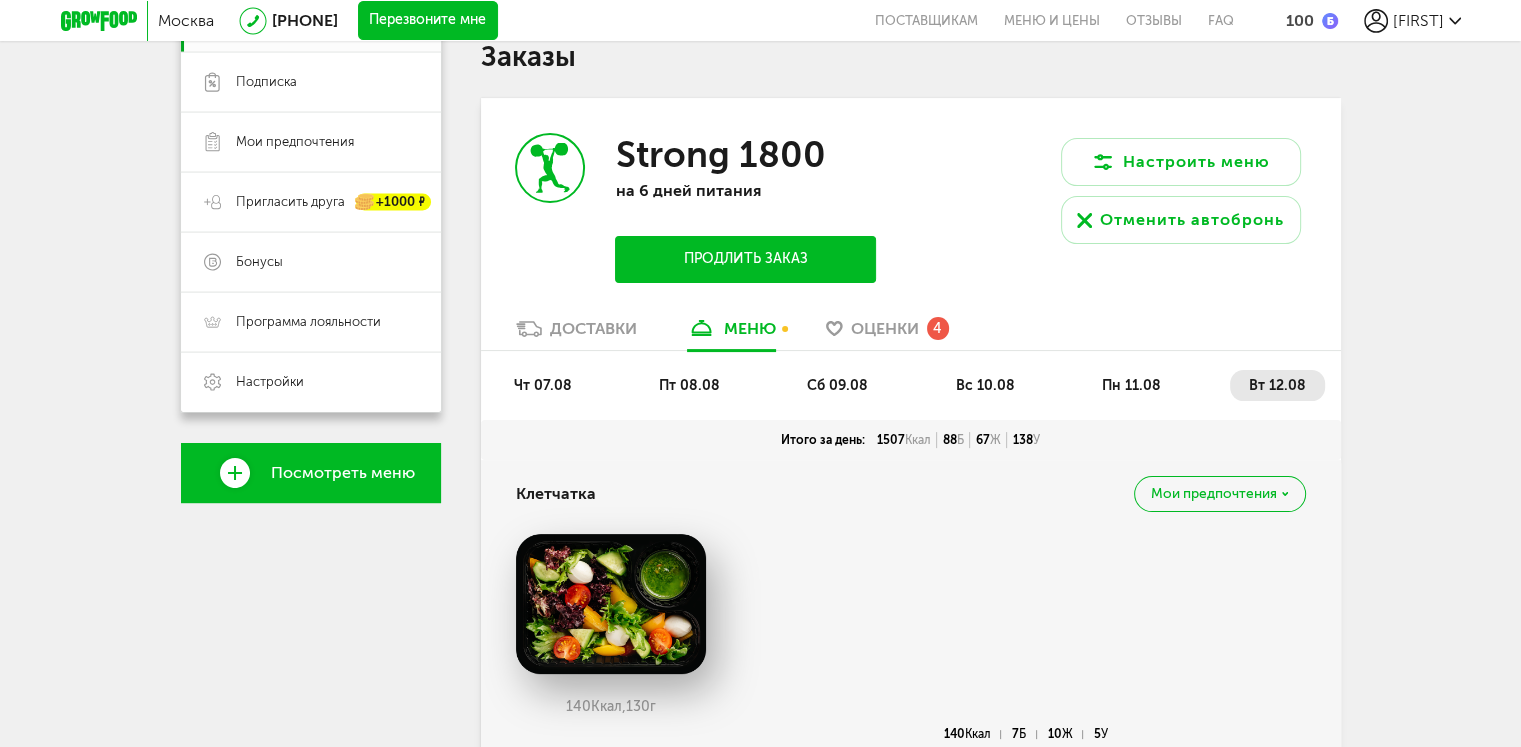 click on "Доставки" at bounding box center (593, 328) 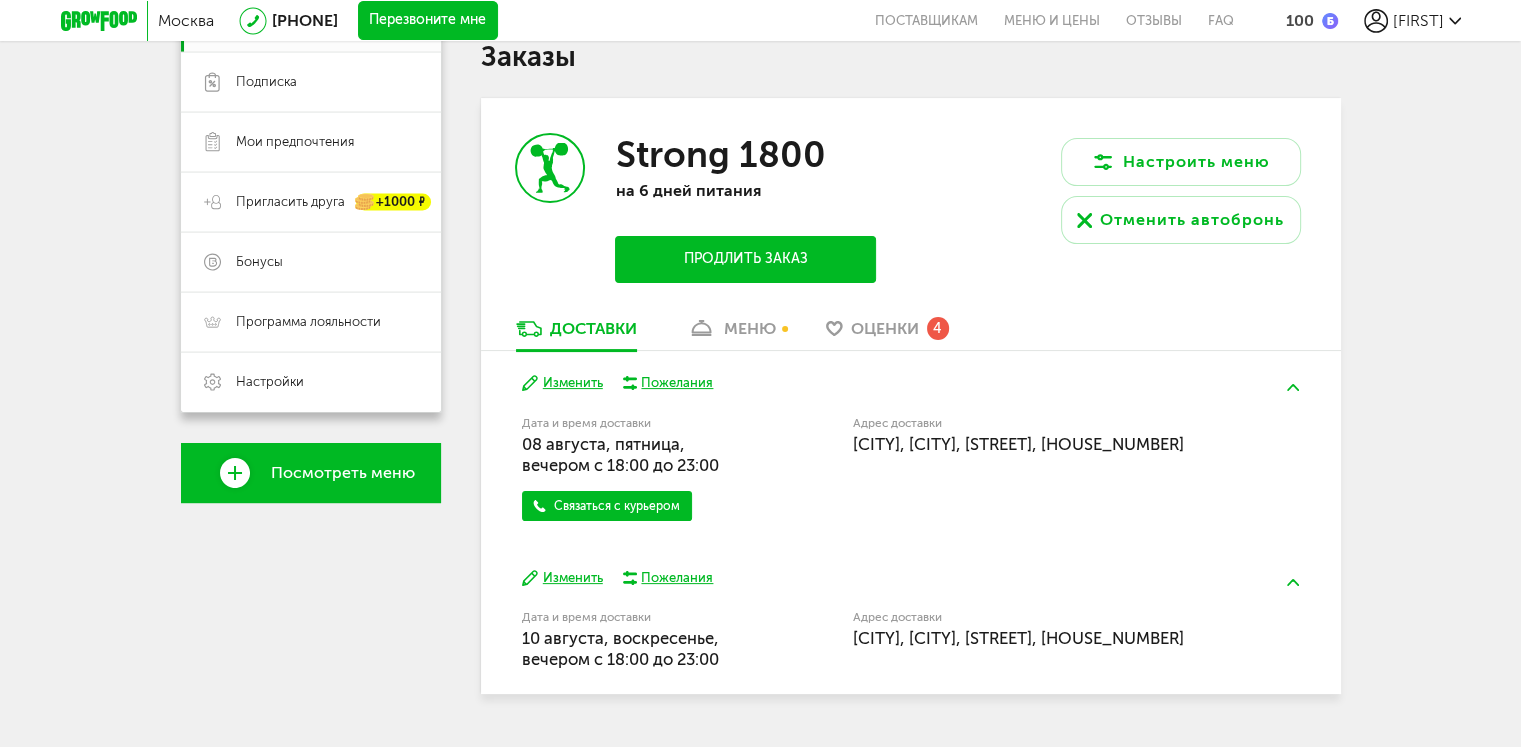 click on "Пожелания" at bounding box center [677, 383] 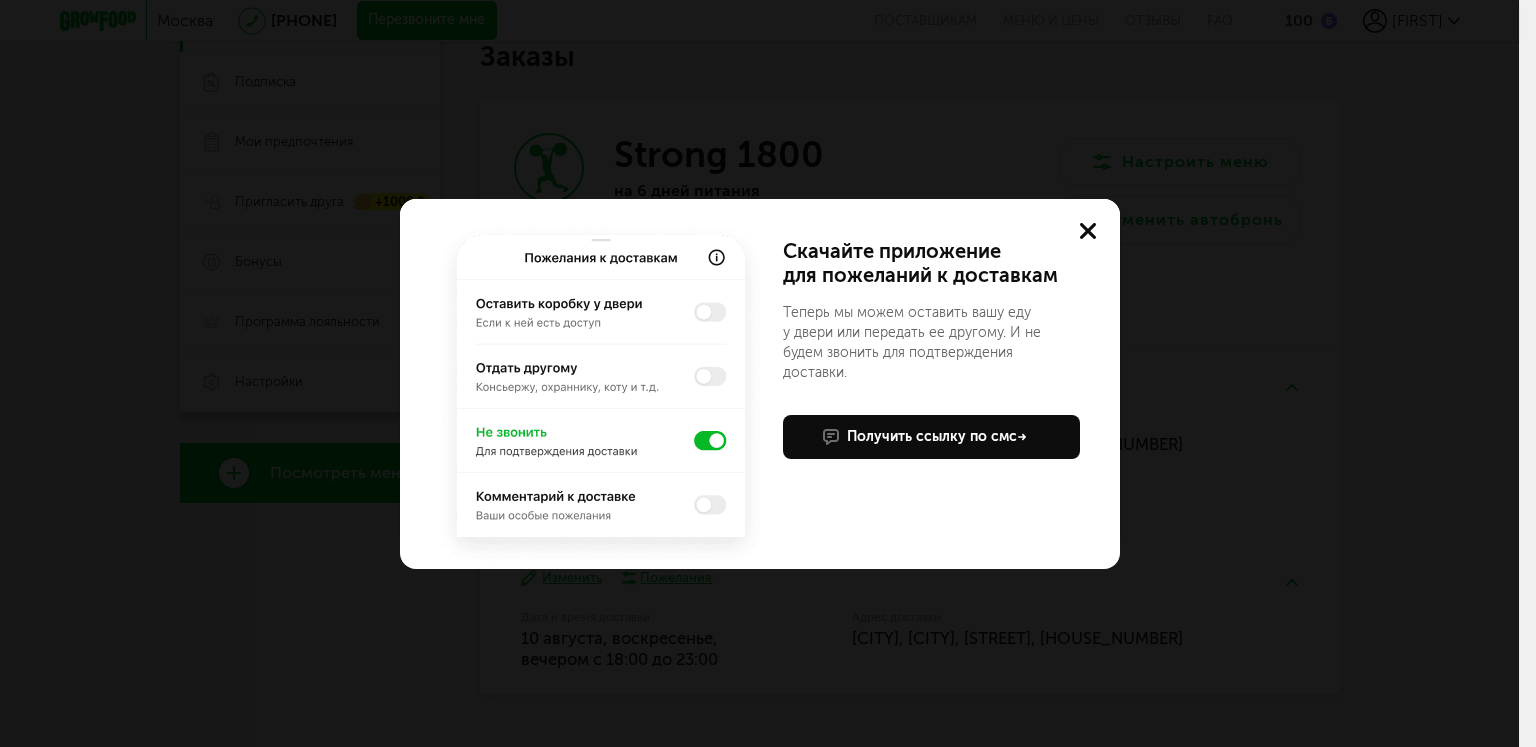 click 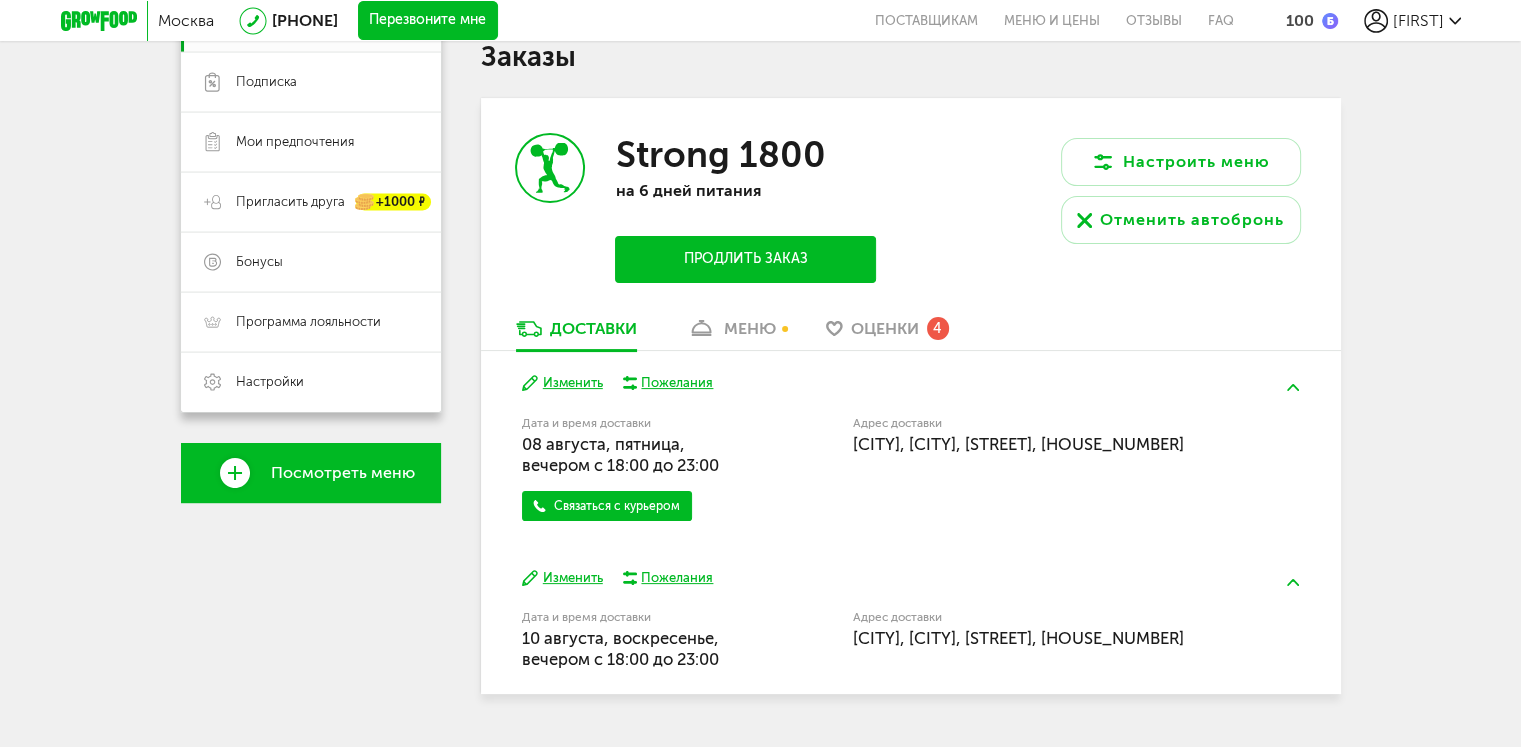 click on "Москва
8 (800) 555-21-78   Перезвоните мне
поставщикам
Меню и цены
Отзывы
FAQ
100
Женя" at bounding box center [761, 20] 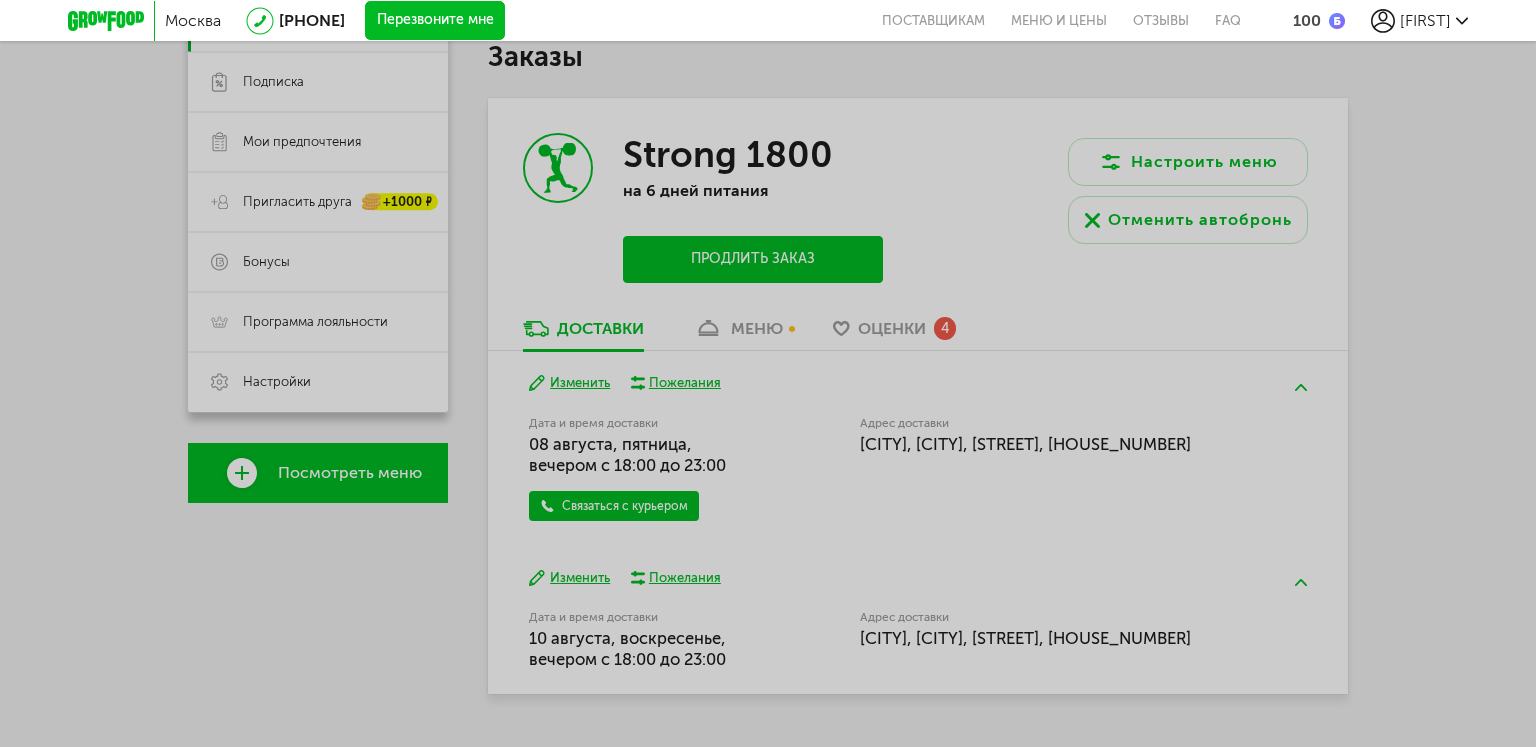 click at bounding box center (1337, 21) 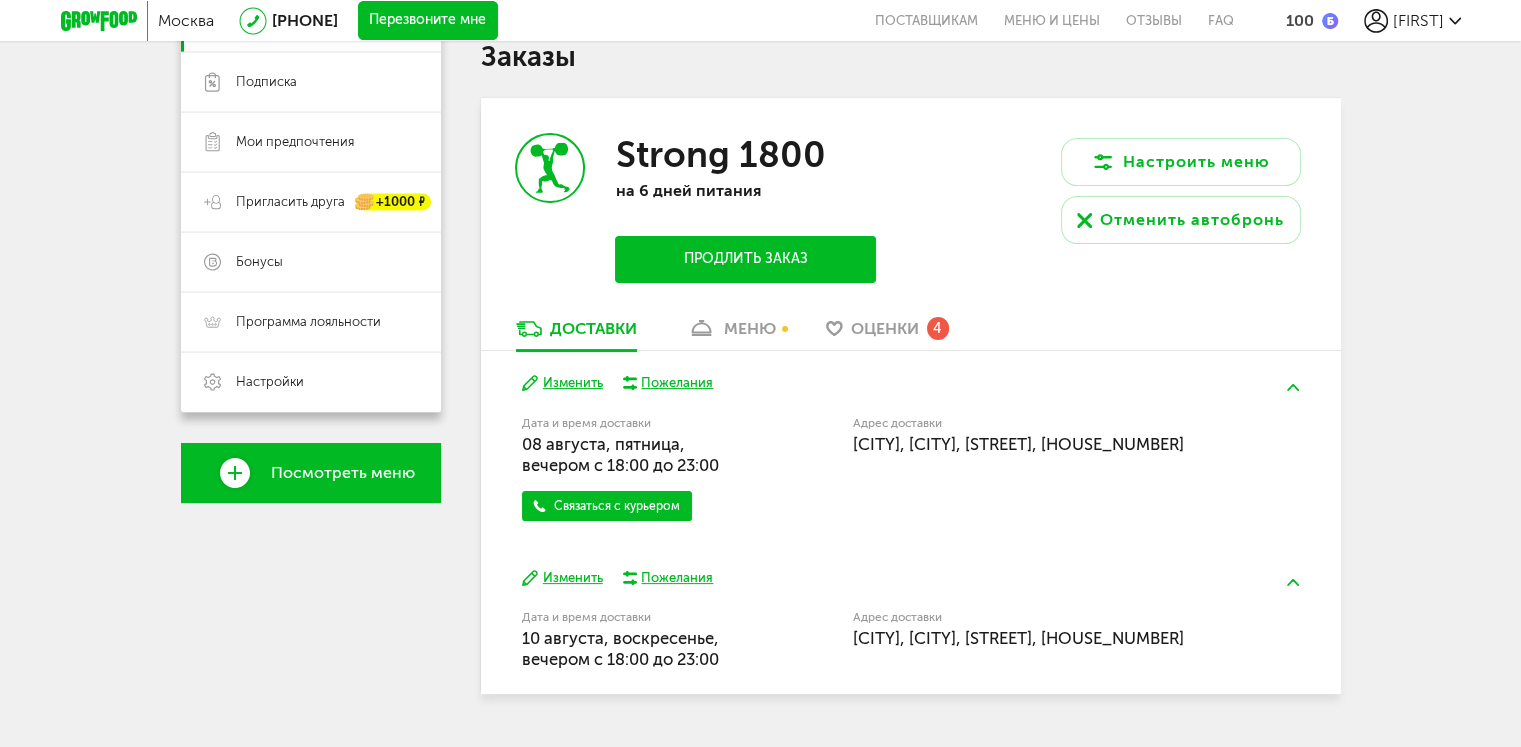 click at bounding box center [1330, 21] 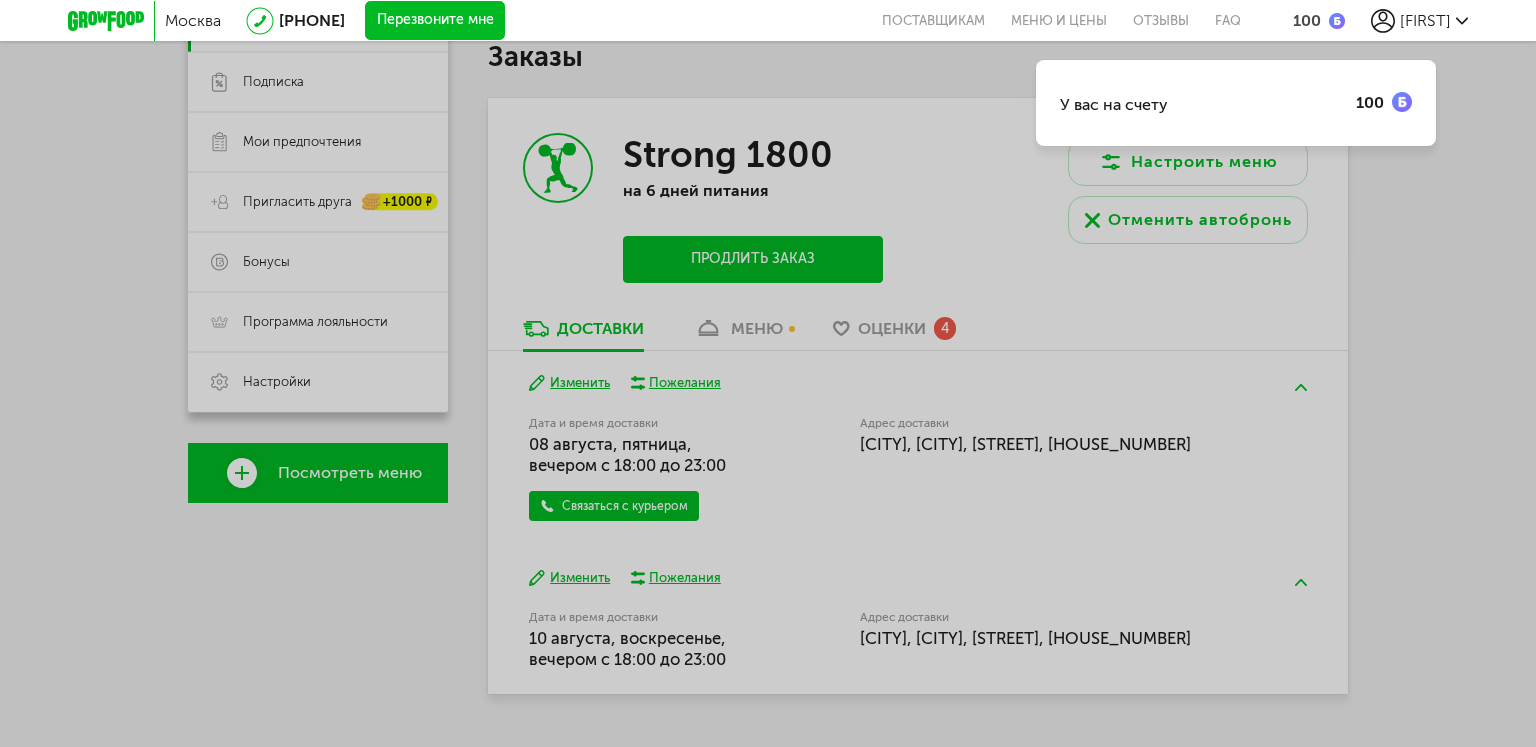 click at bounding box center (1402, 102) 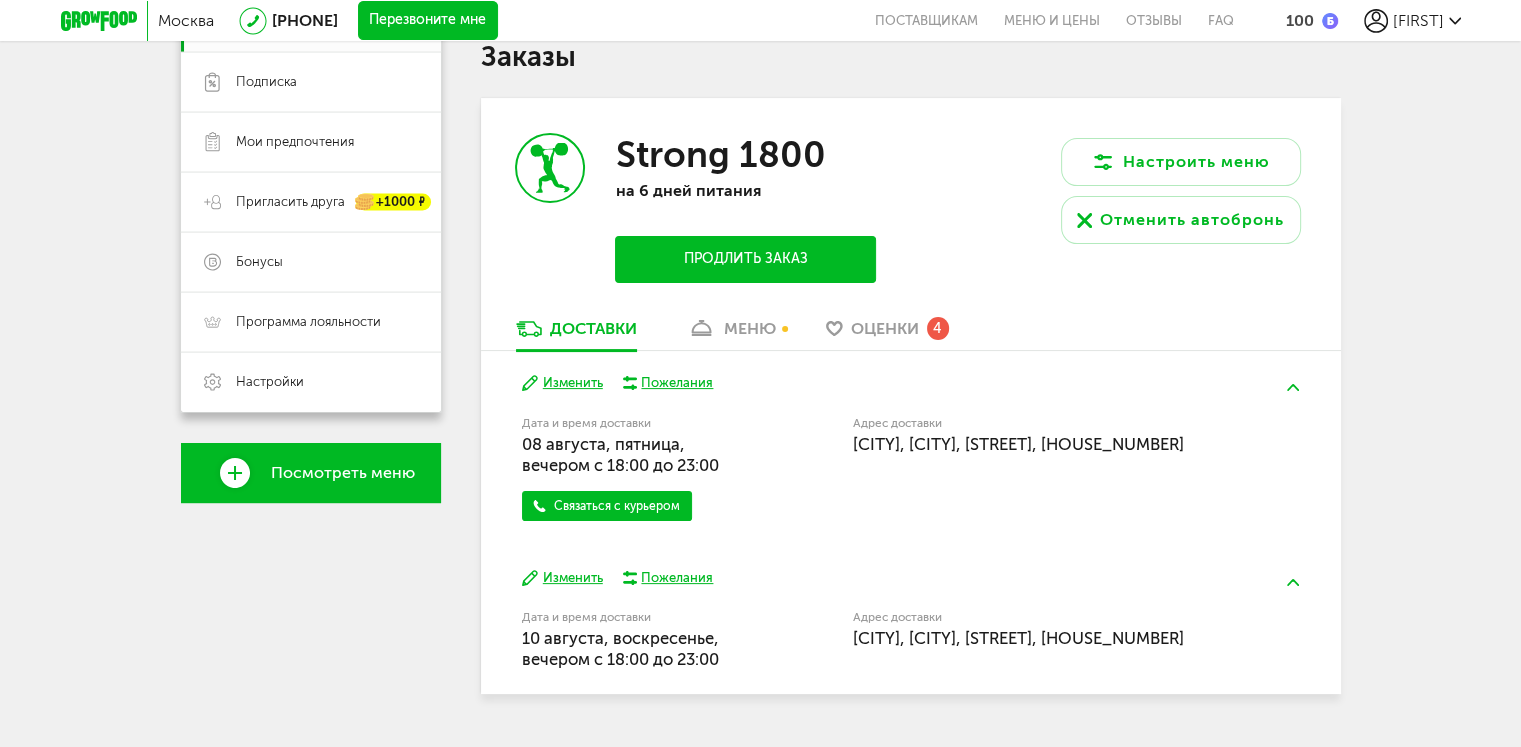 click on "меню" at bounding box center (731, 334) 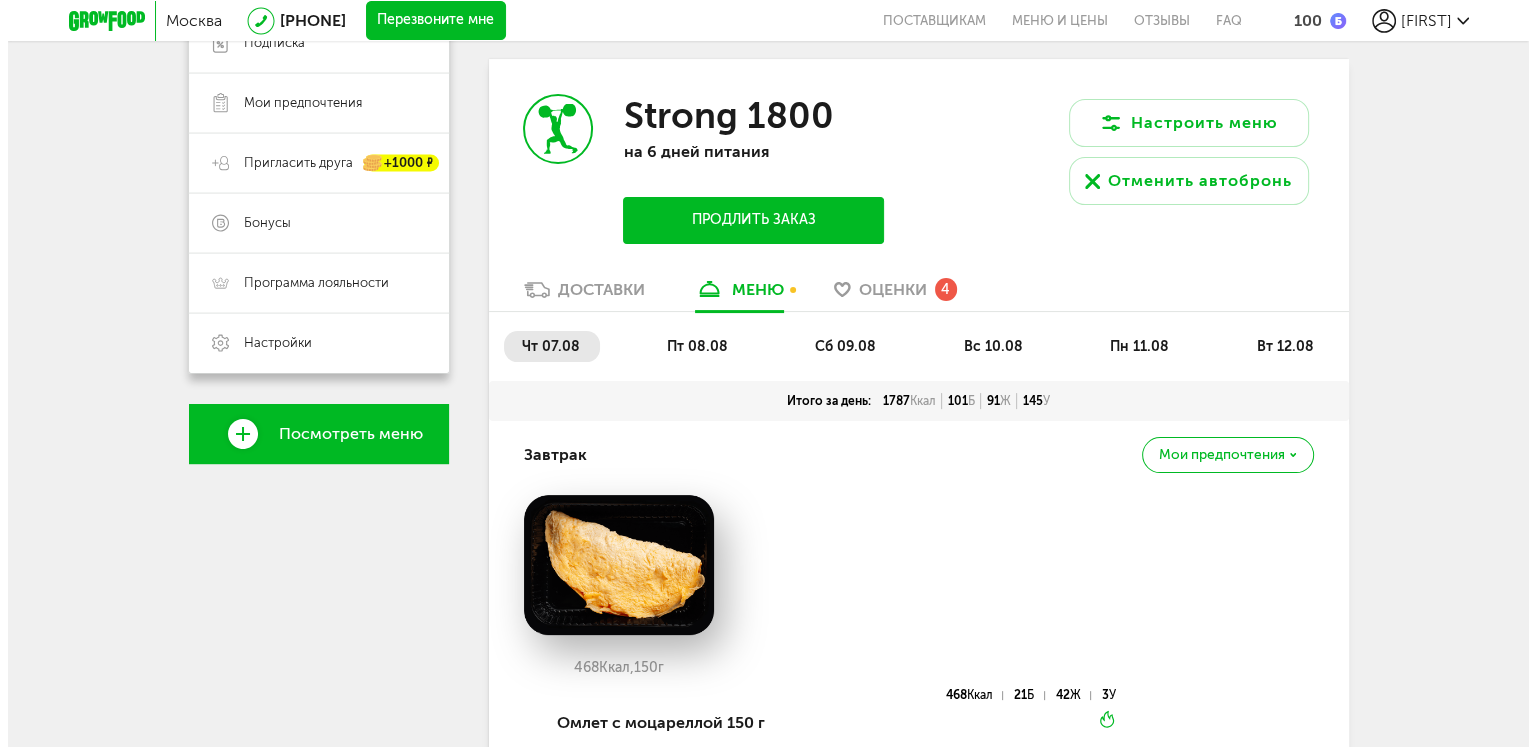 scroll, scrollTop: 392, scrollLeft: 0, axis: vertical 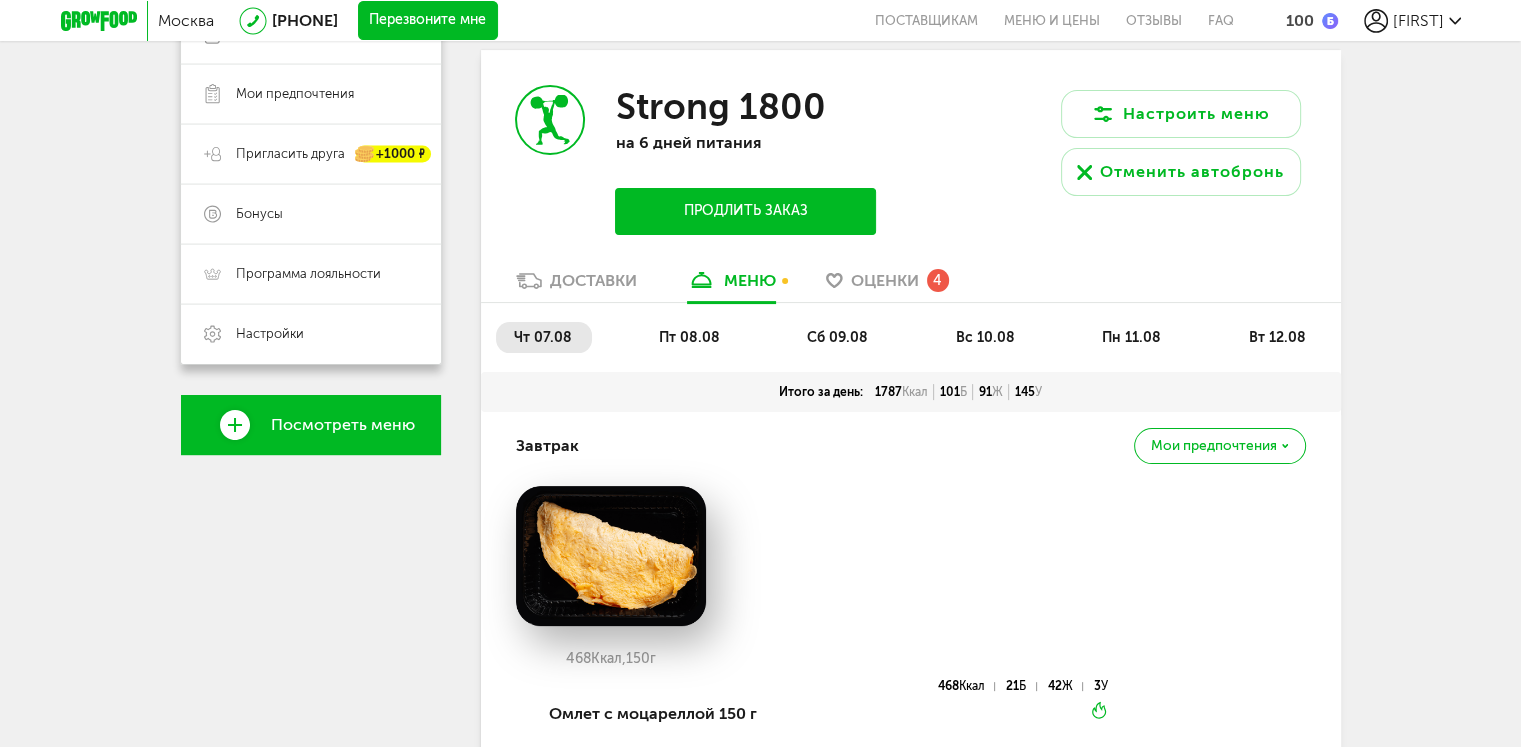 click on "Продлить заказ" at bounding box center [745, 211] 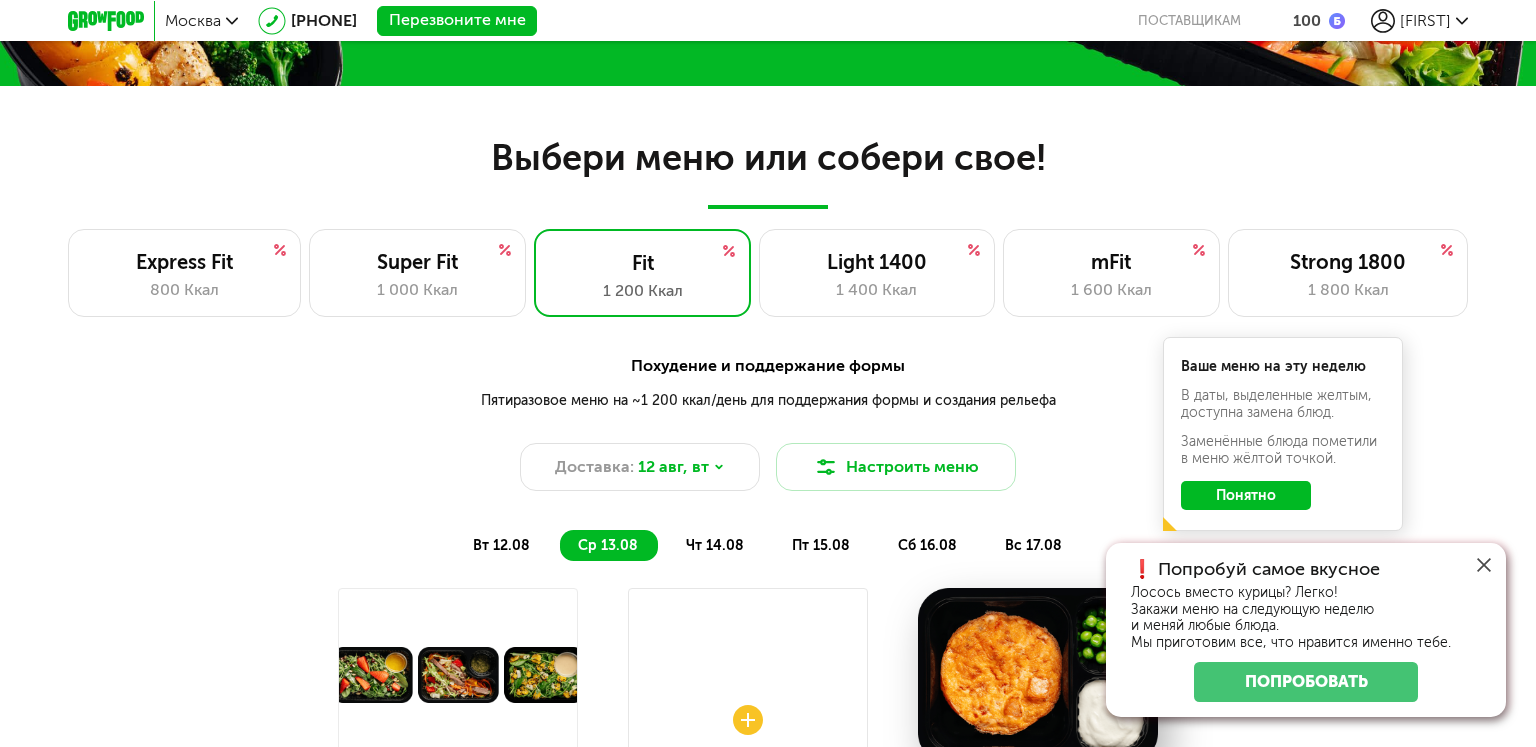 scroll, scrollTop: 1258, scrollLeft: 0, axis: vertical 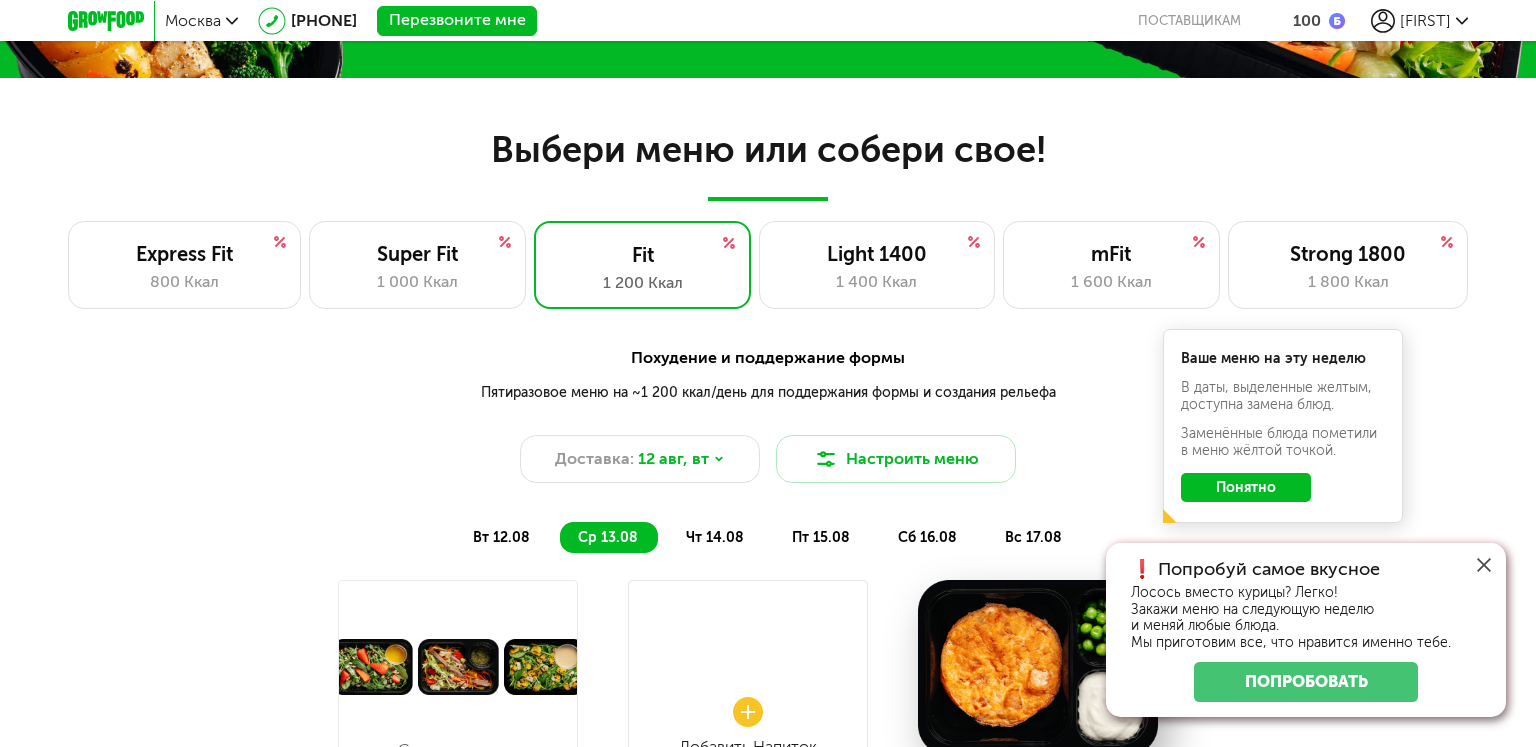 click at bounding box center [1484, 565] 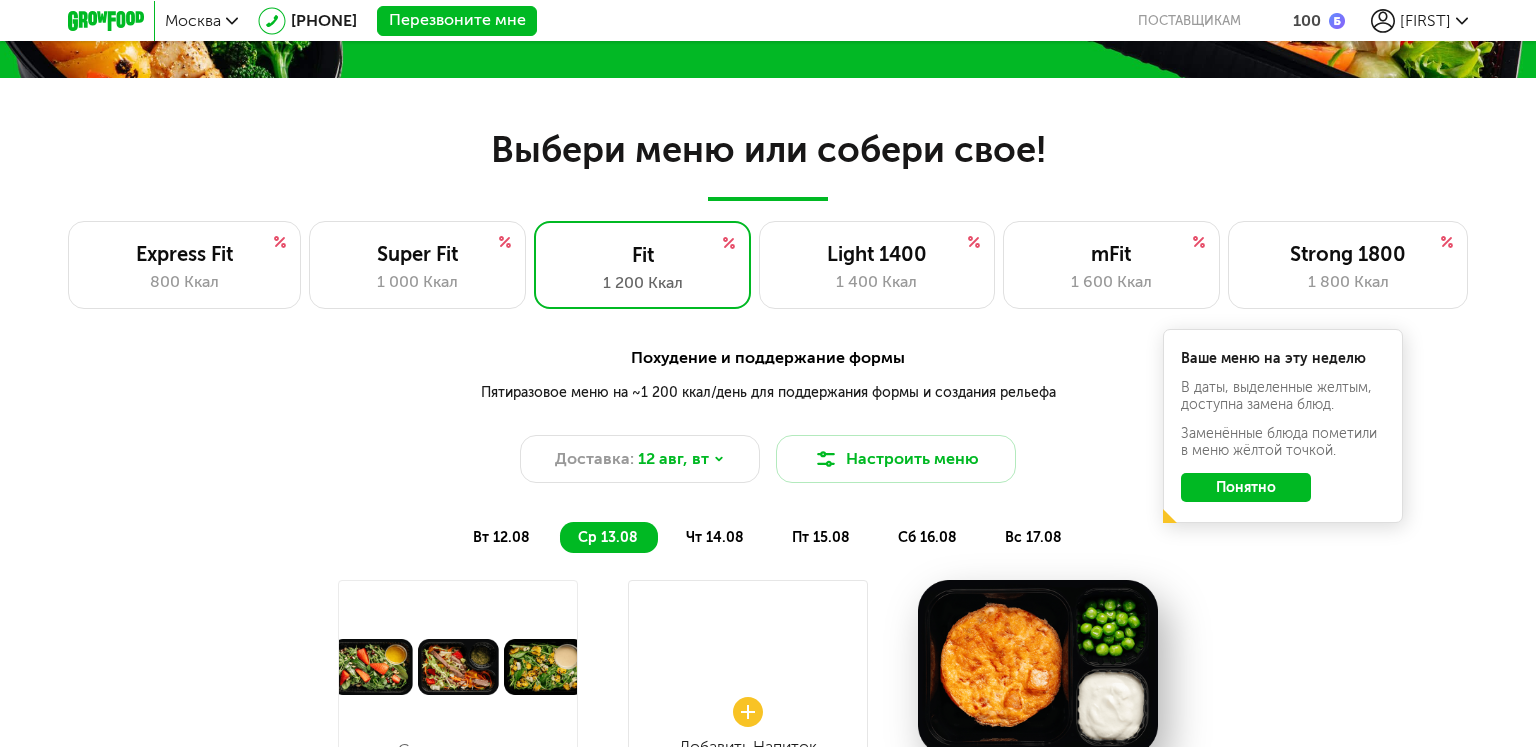 click on "Понятно" at bounding box center (1246, 487) 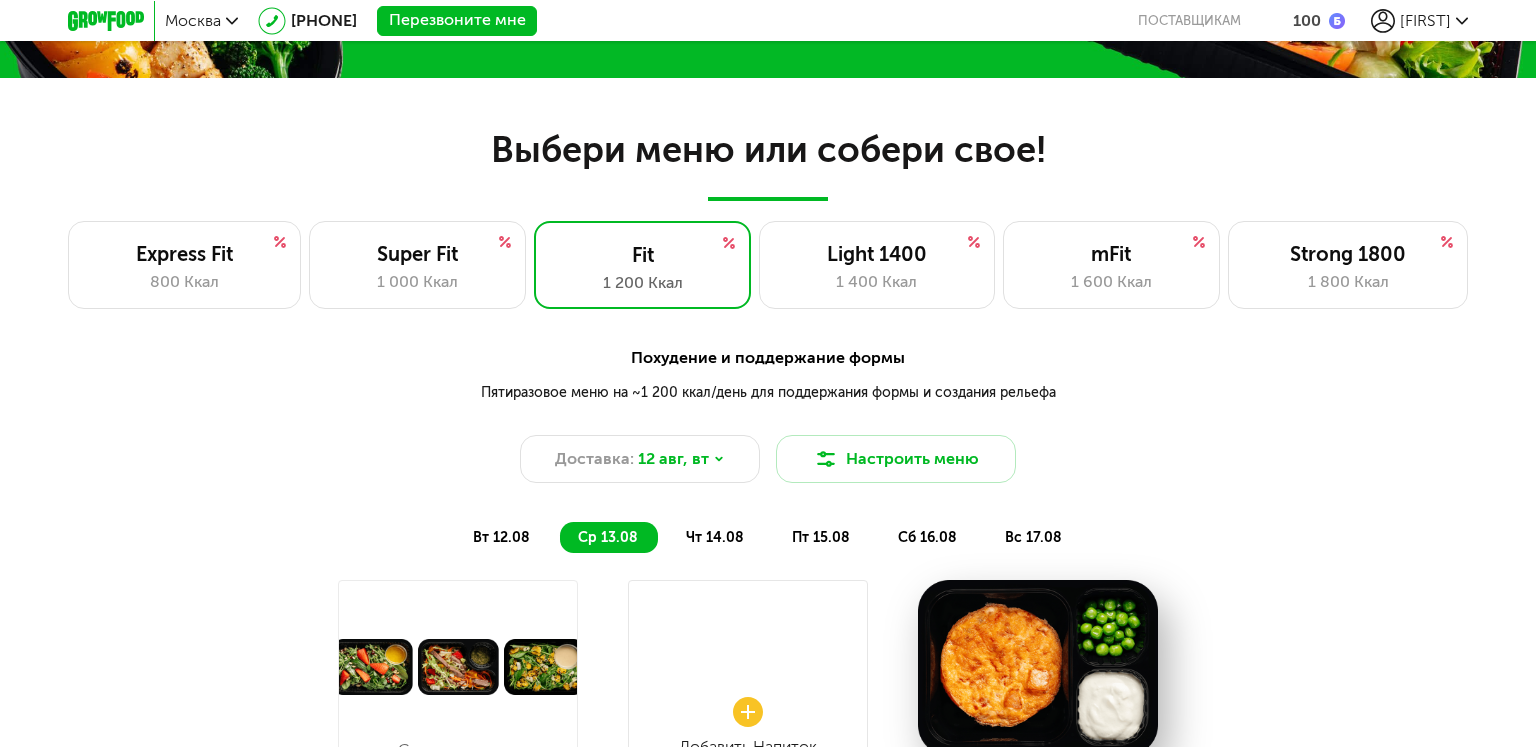 click on "Понятно" at bounding box center (1246, 487) 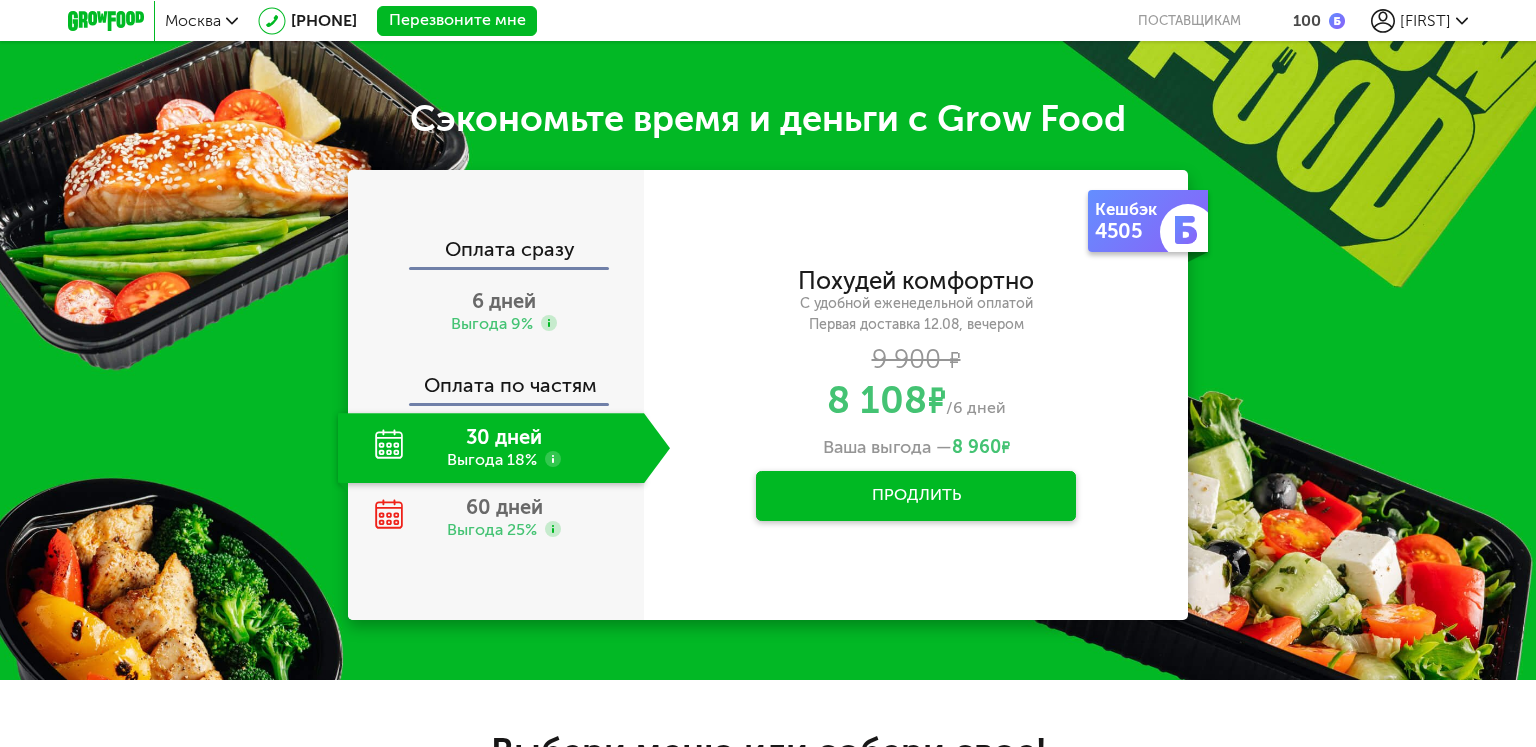 scroll, scrollTop: 652, scrollLeft: 0, axis: vertical 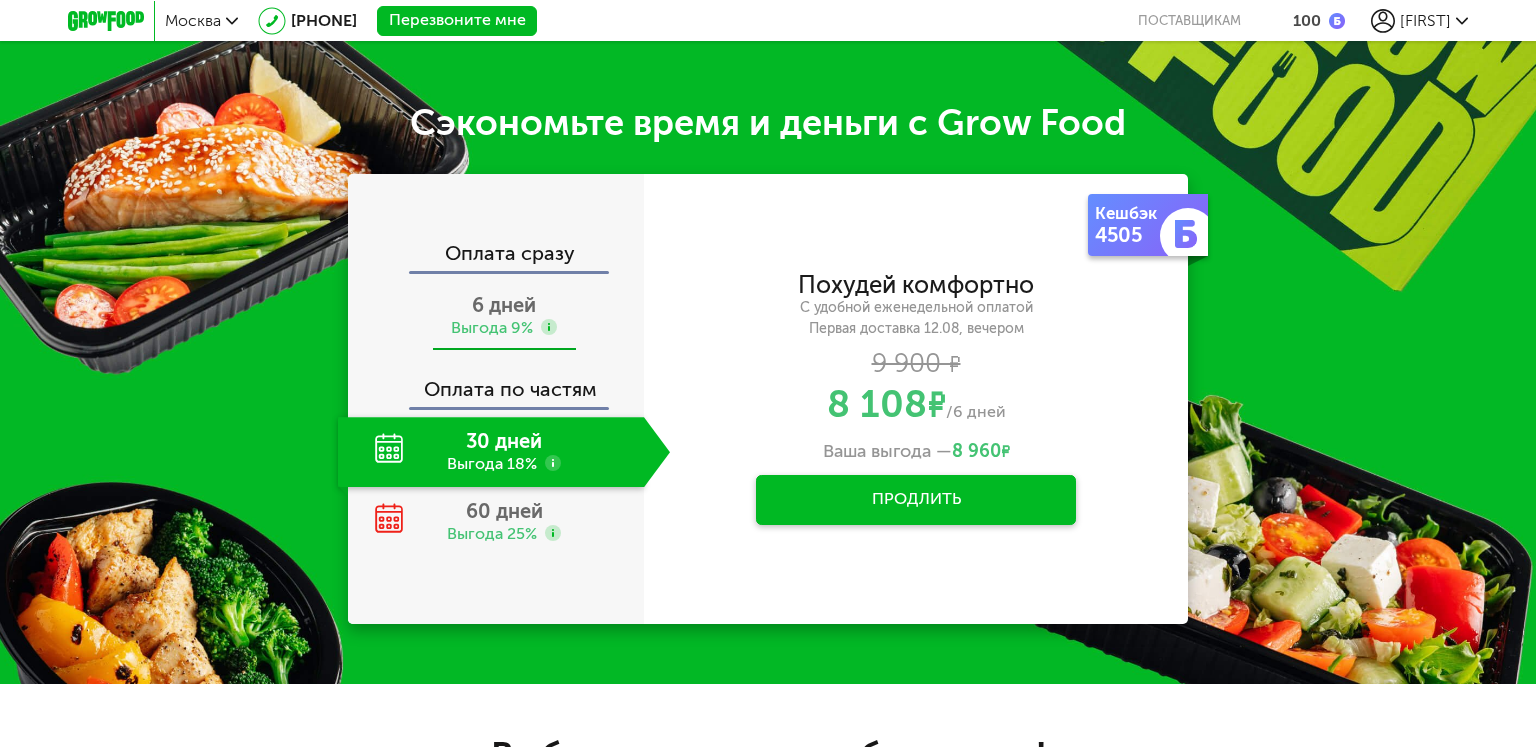 click on "6 дней   Выгода 9%" at bounding box center [504, 316] 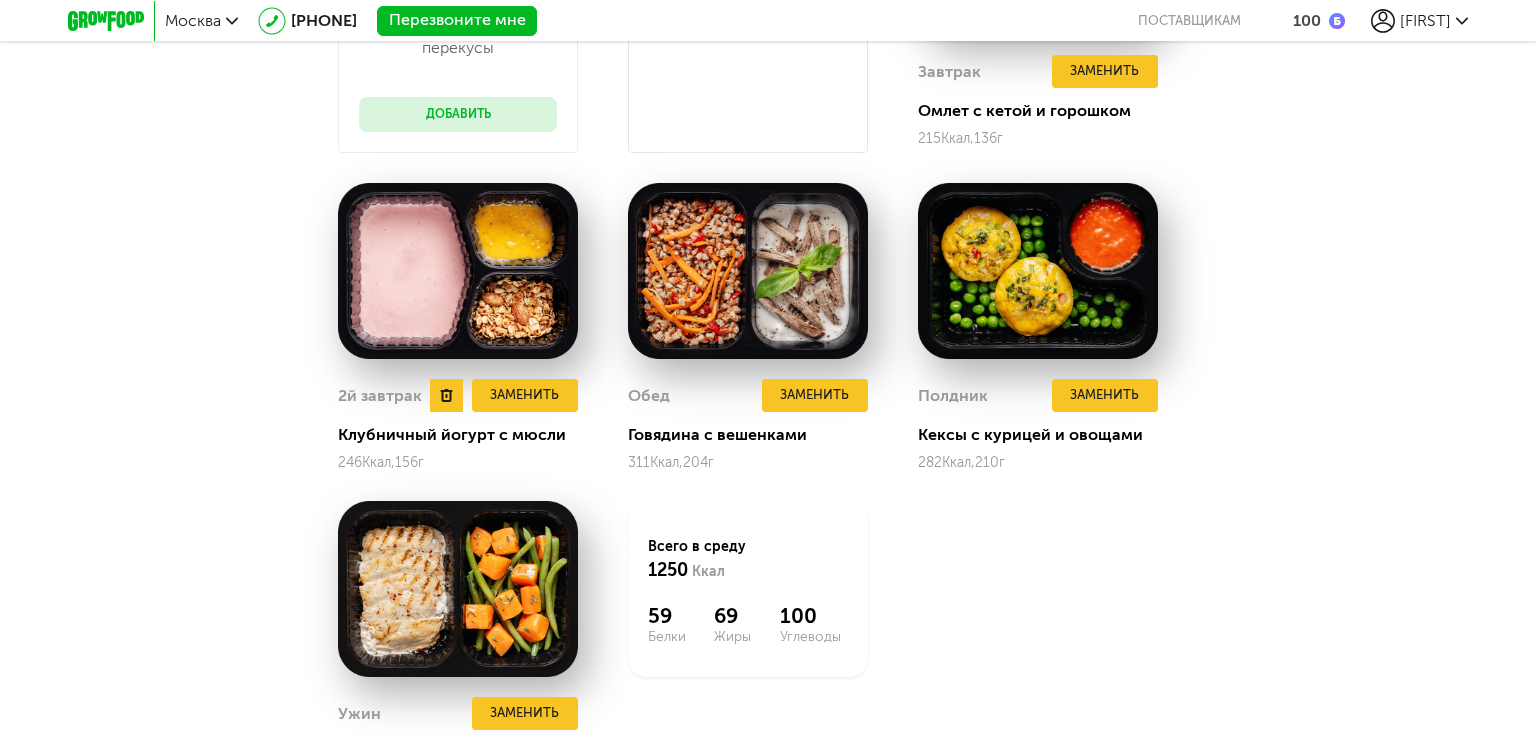 scroll, scrollTop: 1980, scrollLeft: 0, axis: vertical 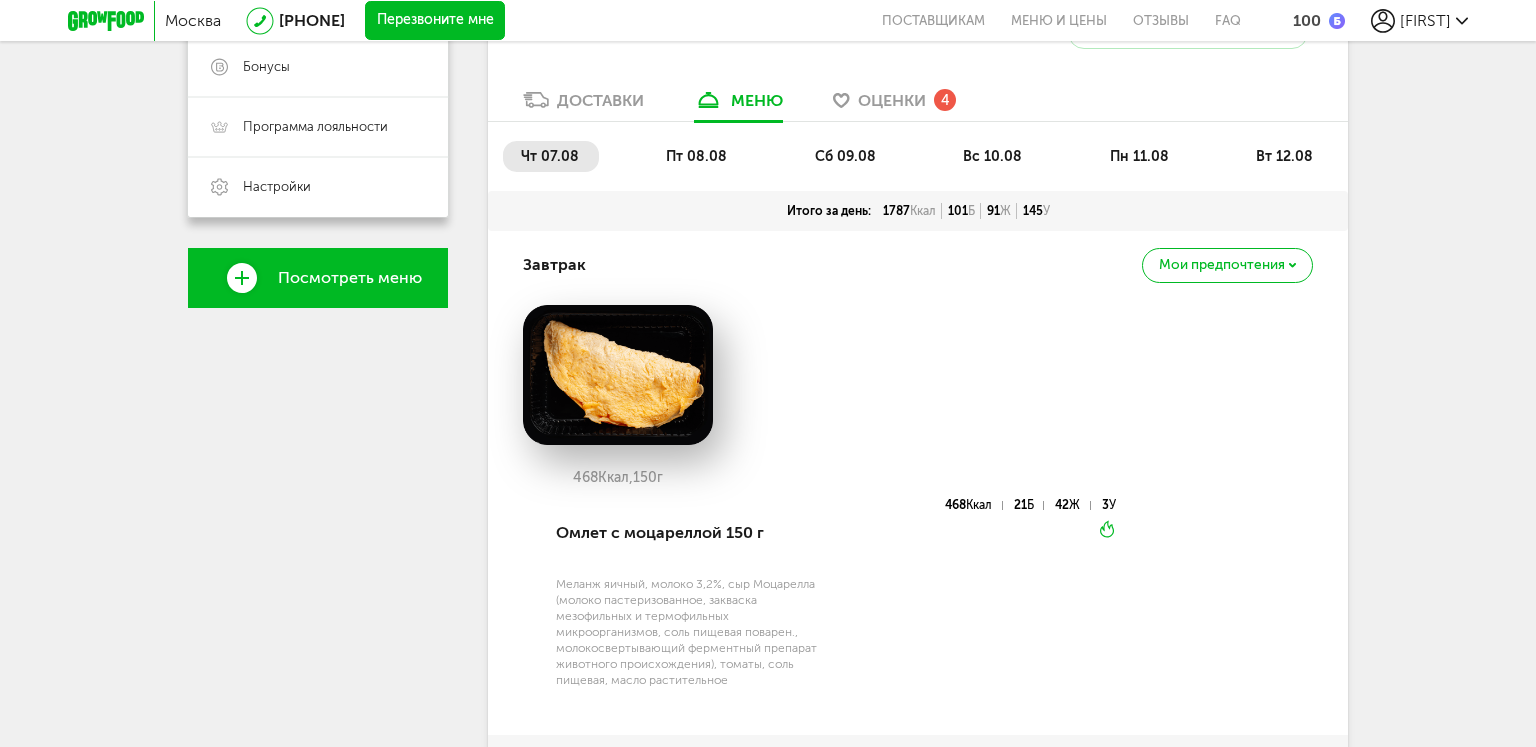 click on "пт 08.08" at bounding box center (697, 156) 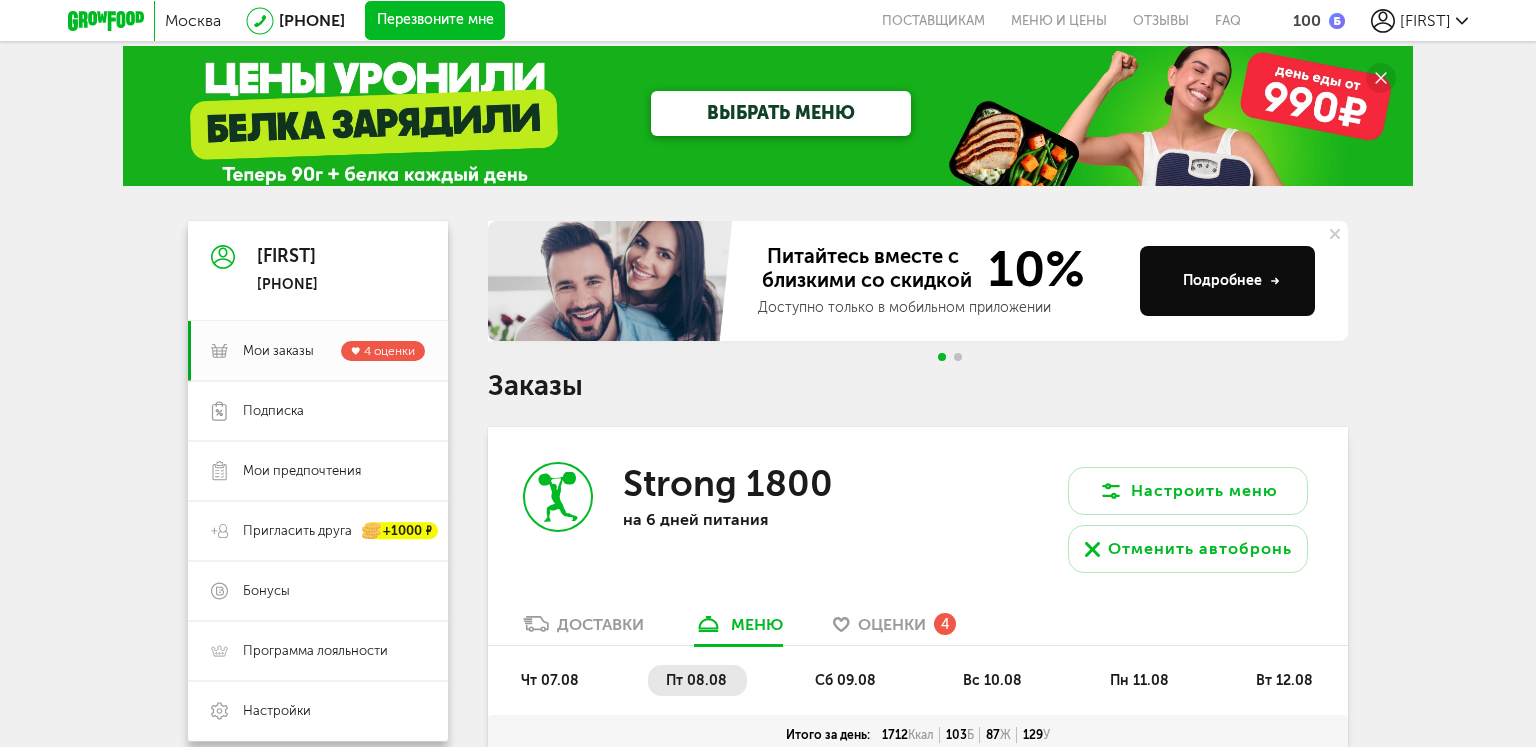scroll, scrollTop: 0, scrollLeft: 0, axis: both 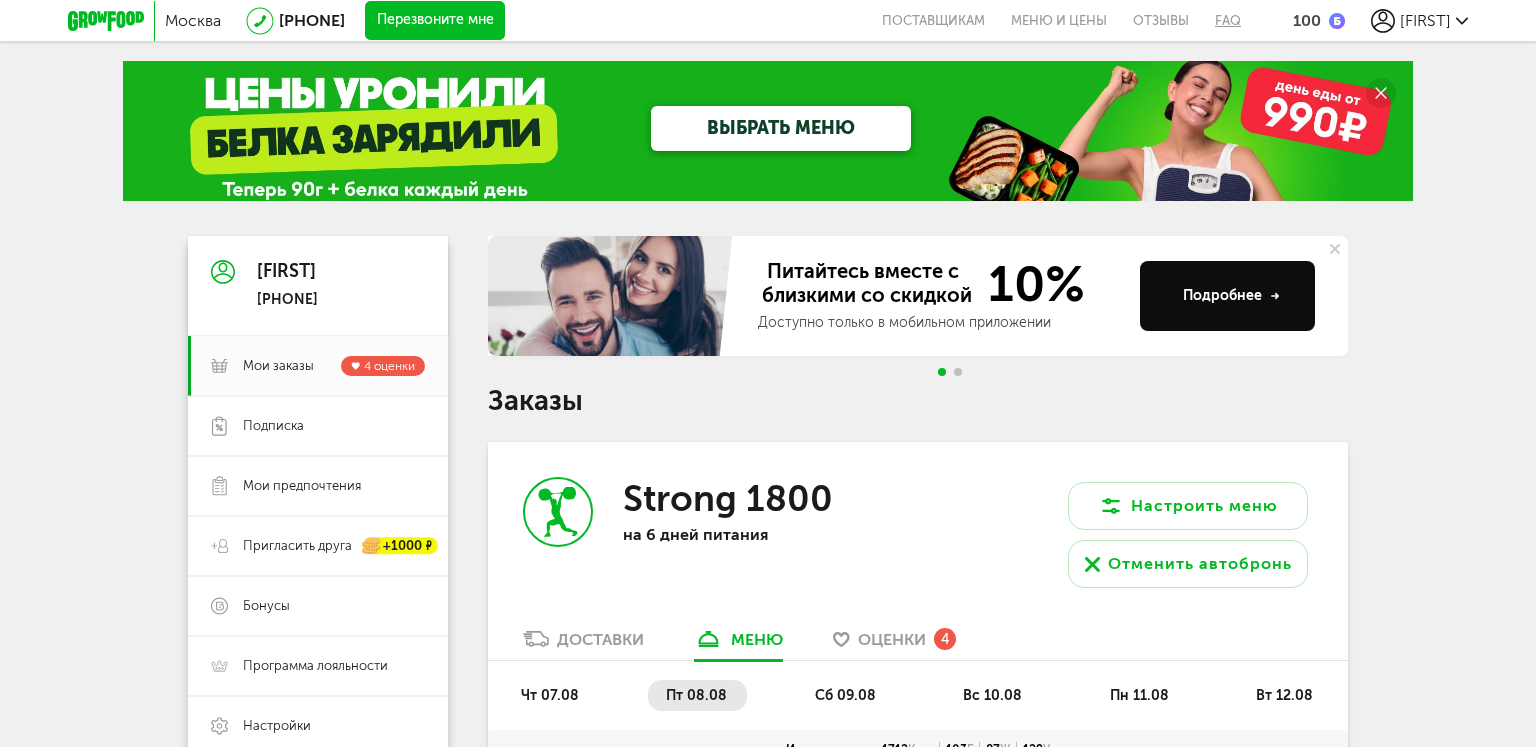 click on "FAQ" at bounding box center [1221, 20] 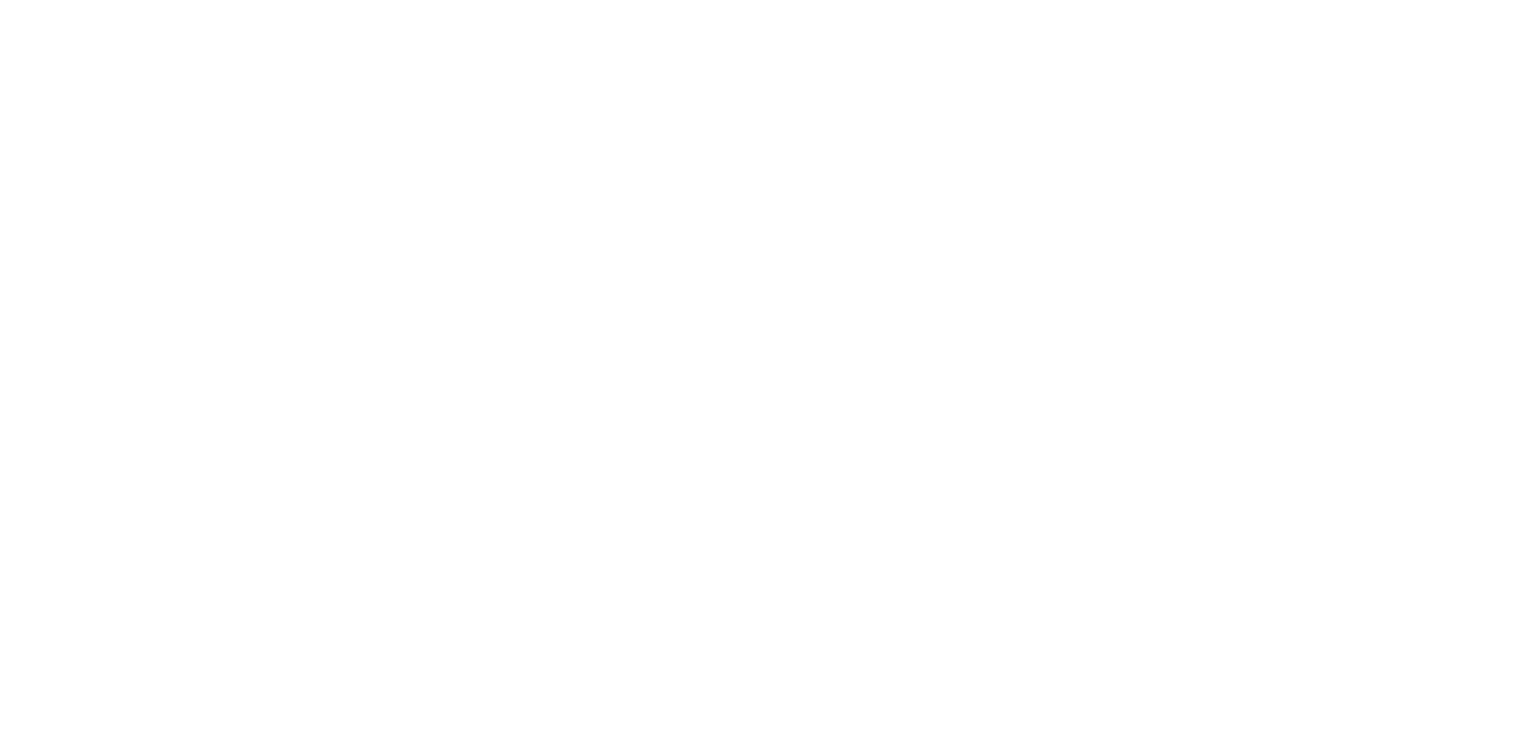 scroll, scrollTop: 0, scrollLeft: 0, axis: both 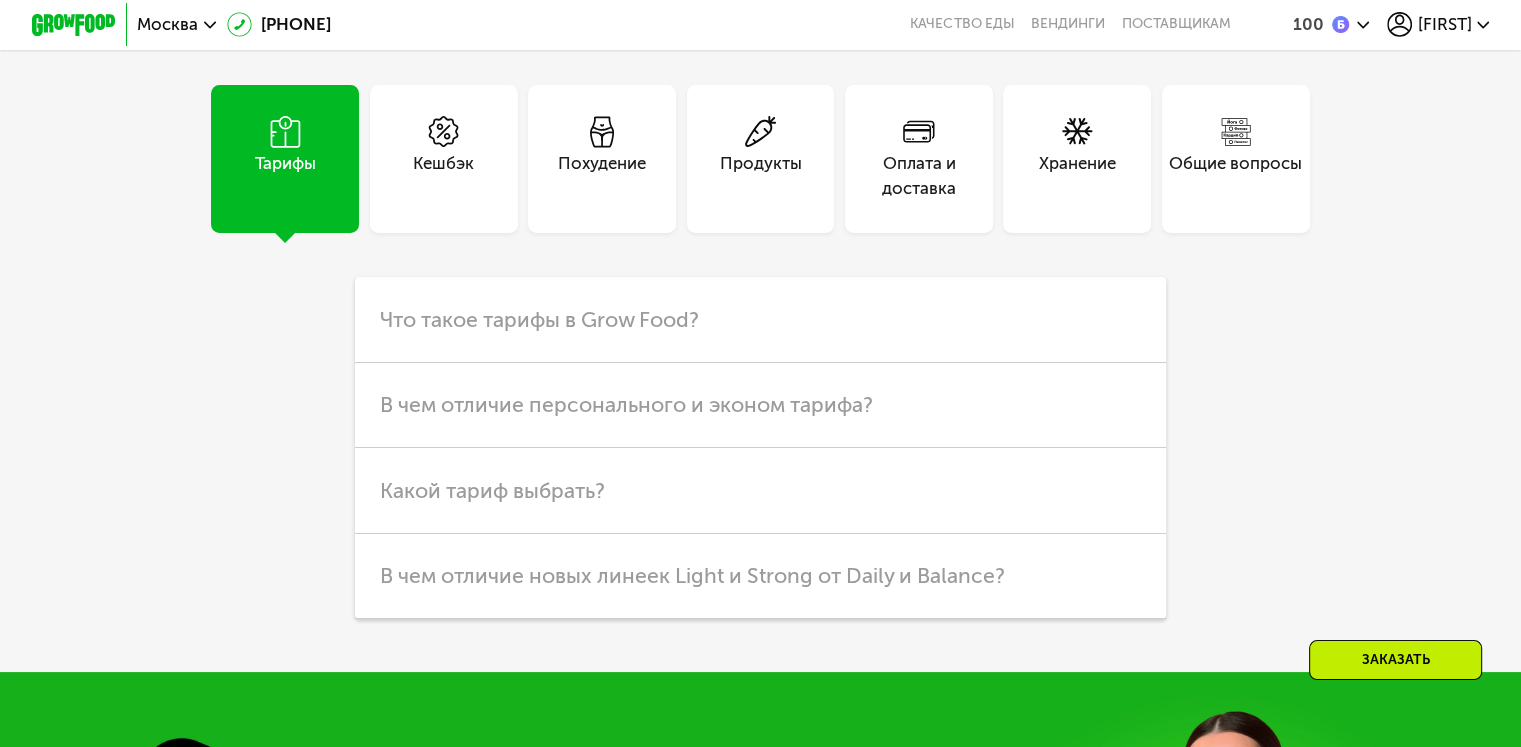 click on "Общие вопросы" at bounding box center [1235, 176] 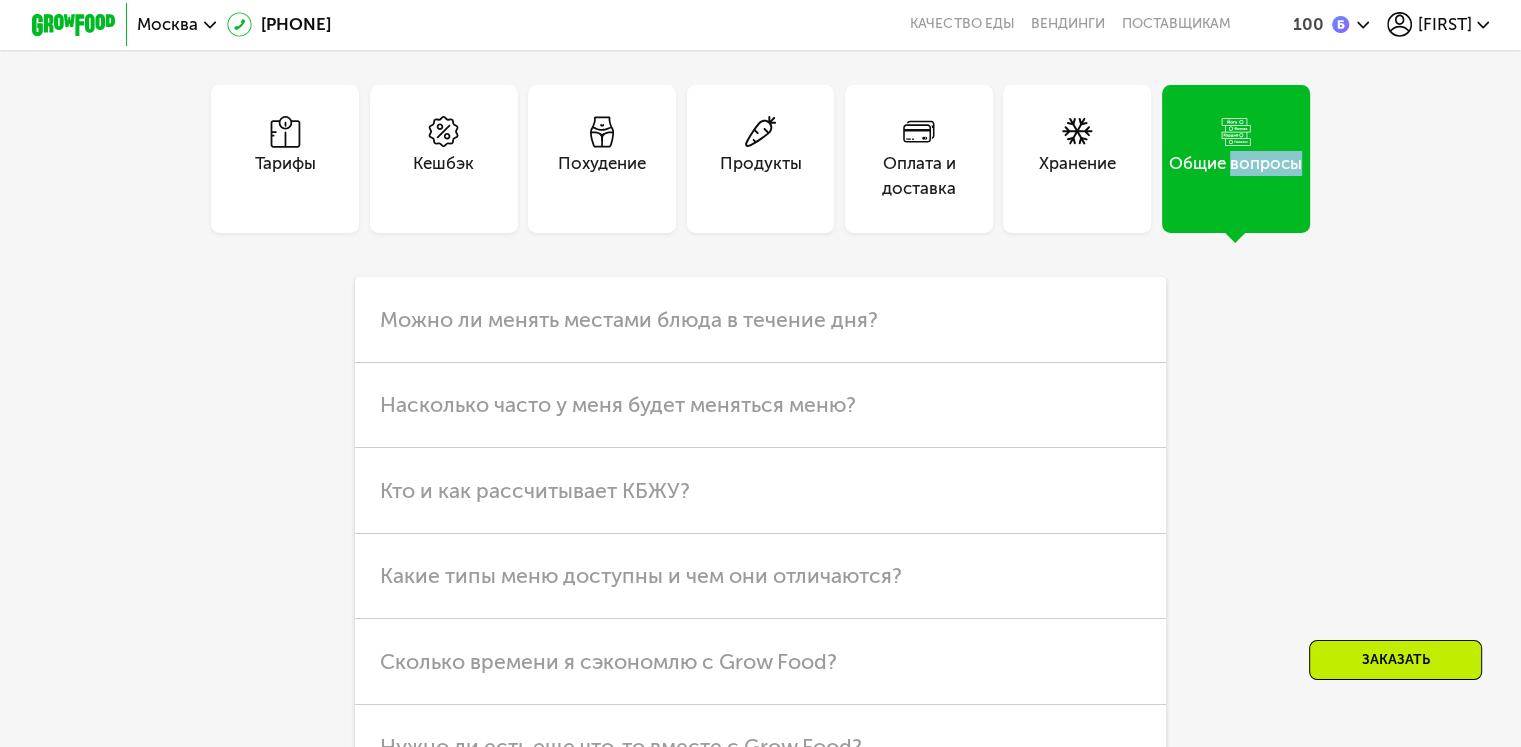 click on "Общие вопросы" at bounding box center [1236, 159] 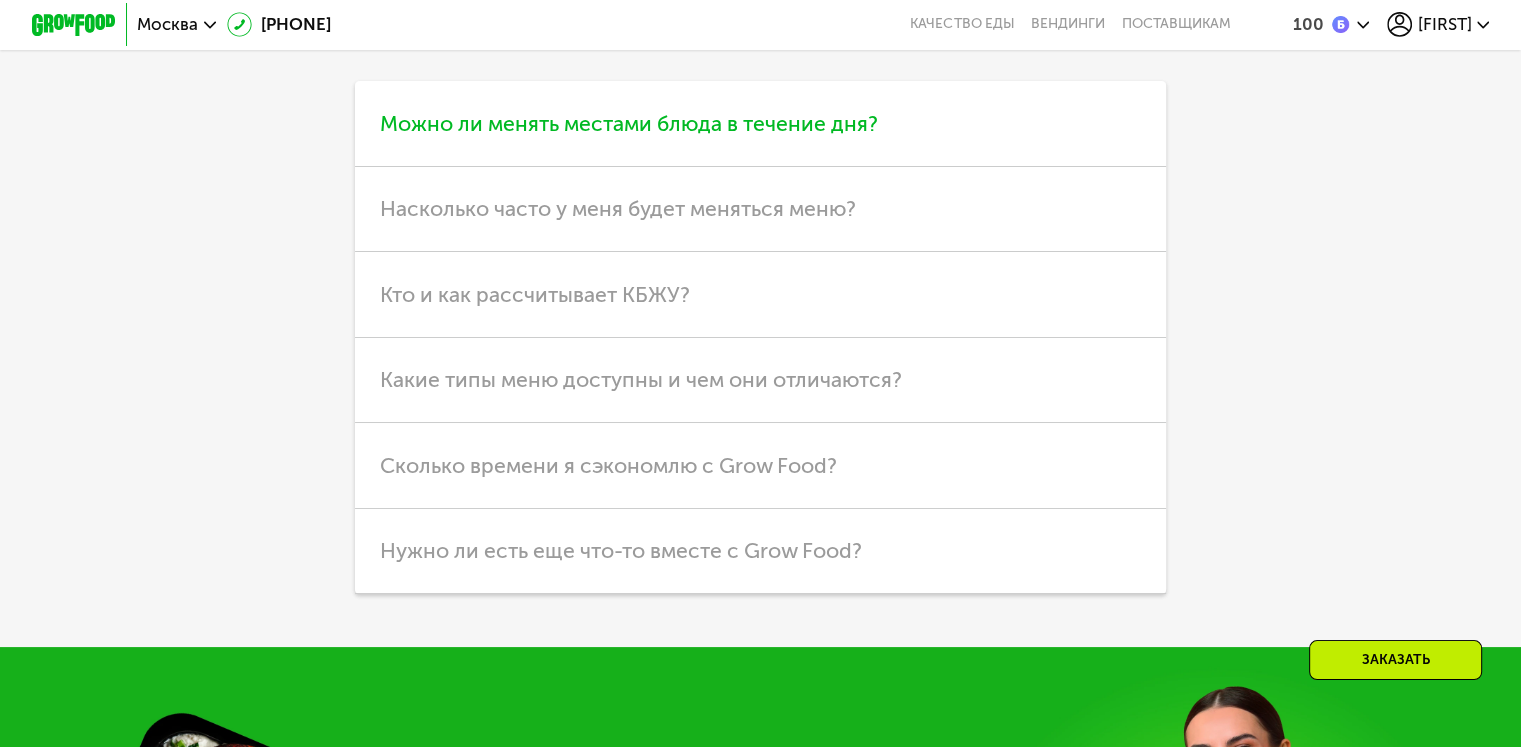 scroll, scrollTop: 5458, scrollLeft: 0, axis: vertical 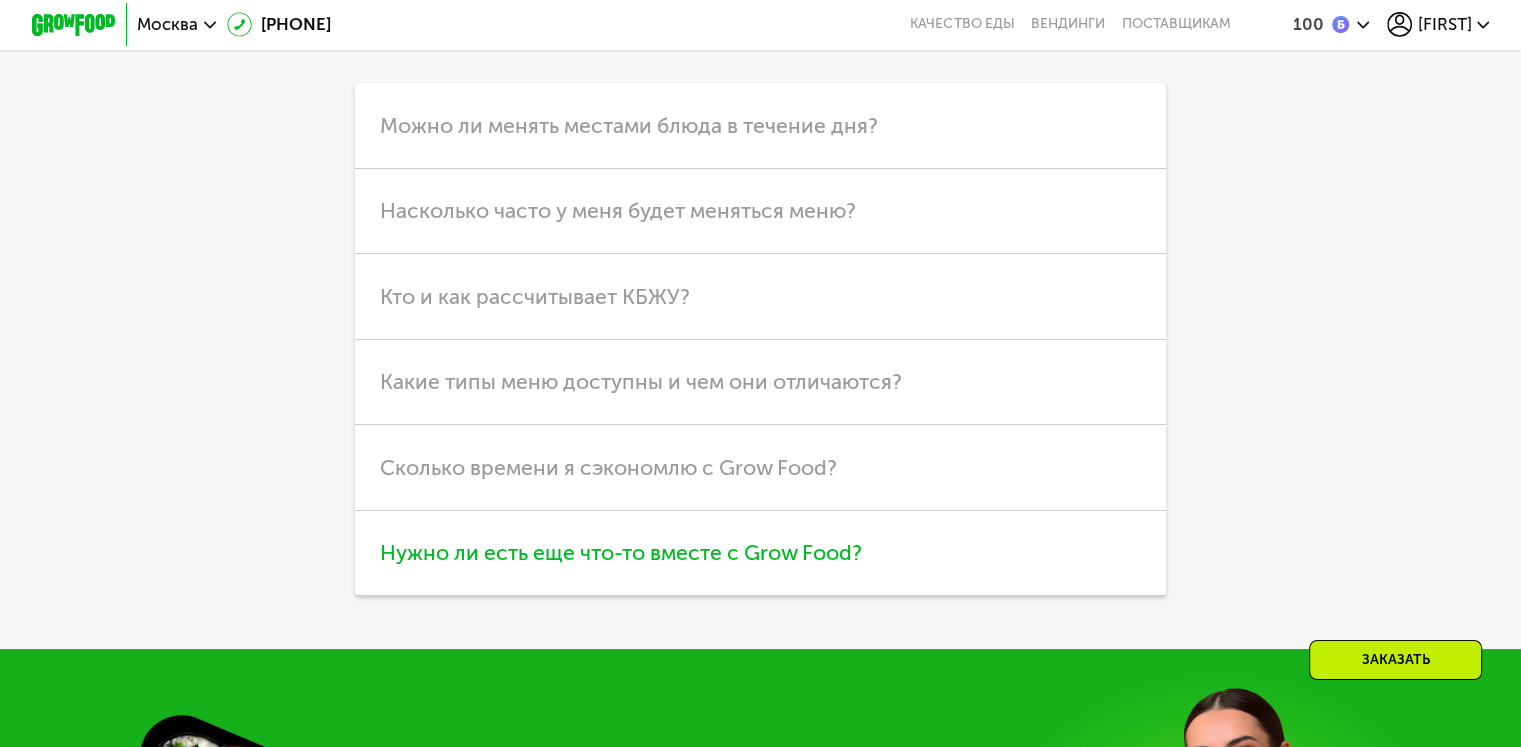click on "Нужно ли есть еще что-то вместе с Grow Food?" at bounding box center (760, 553) 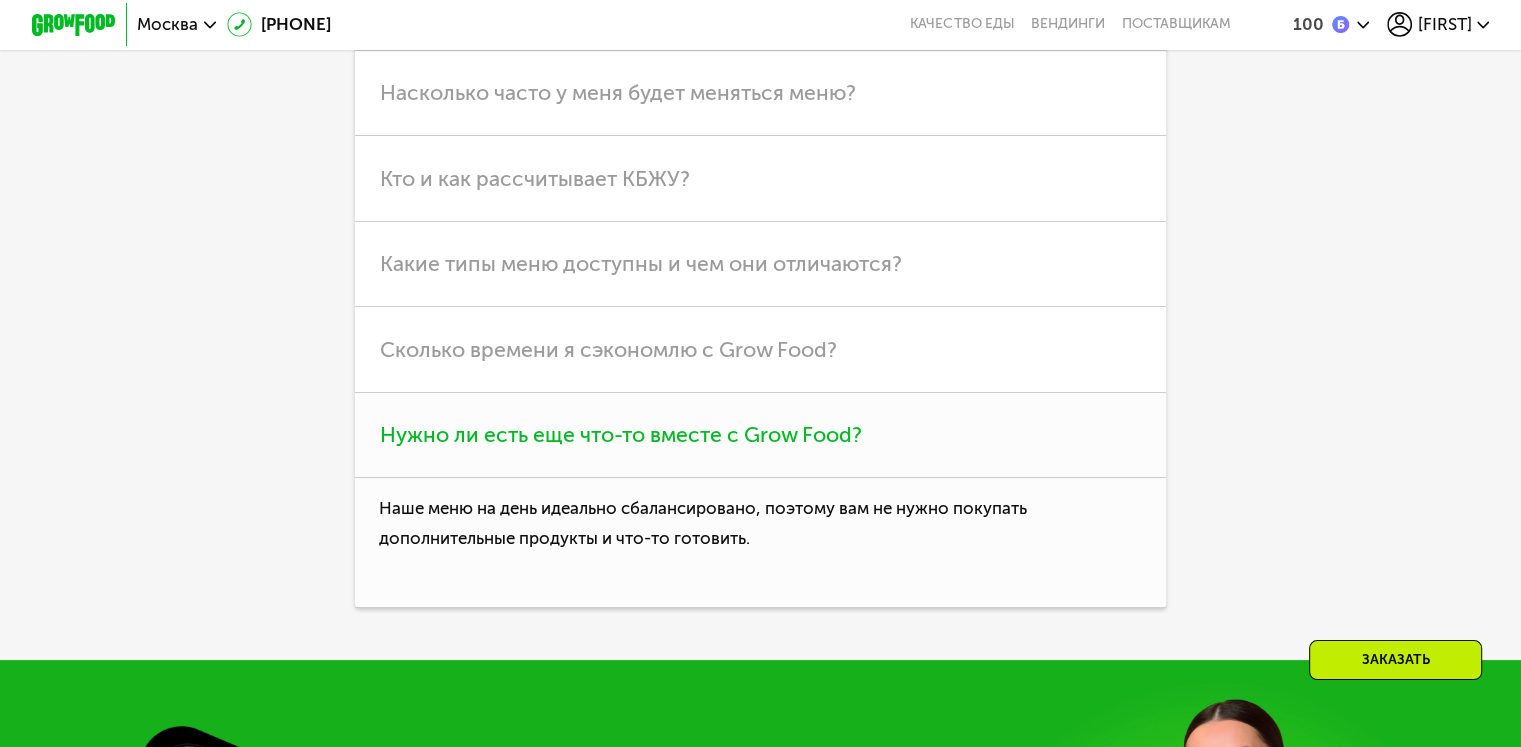 scroll, scrollTop: 5581, scrollLeft: 0, axis: vertical 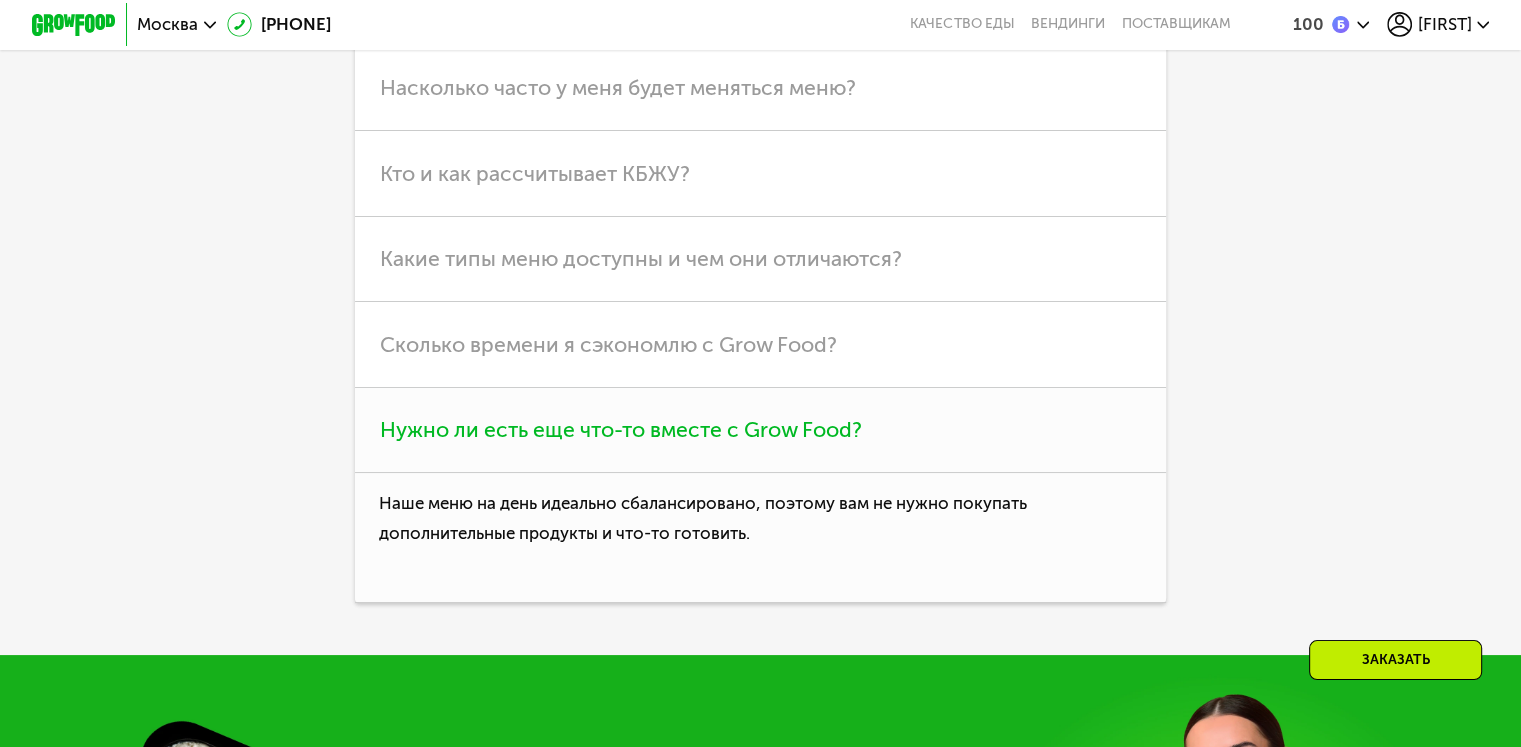 click on "Нужно ли есть еще что-то вместе с Grow Food?" at bounding box center (760, 430) 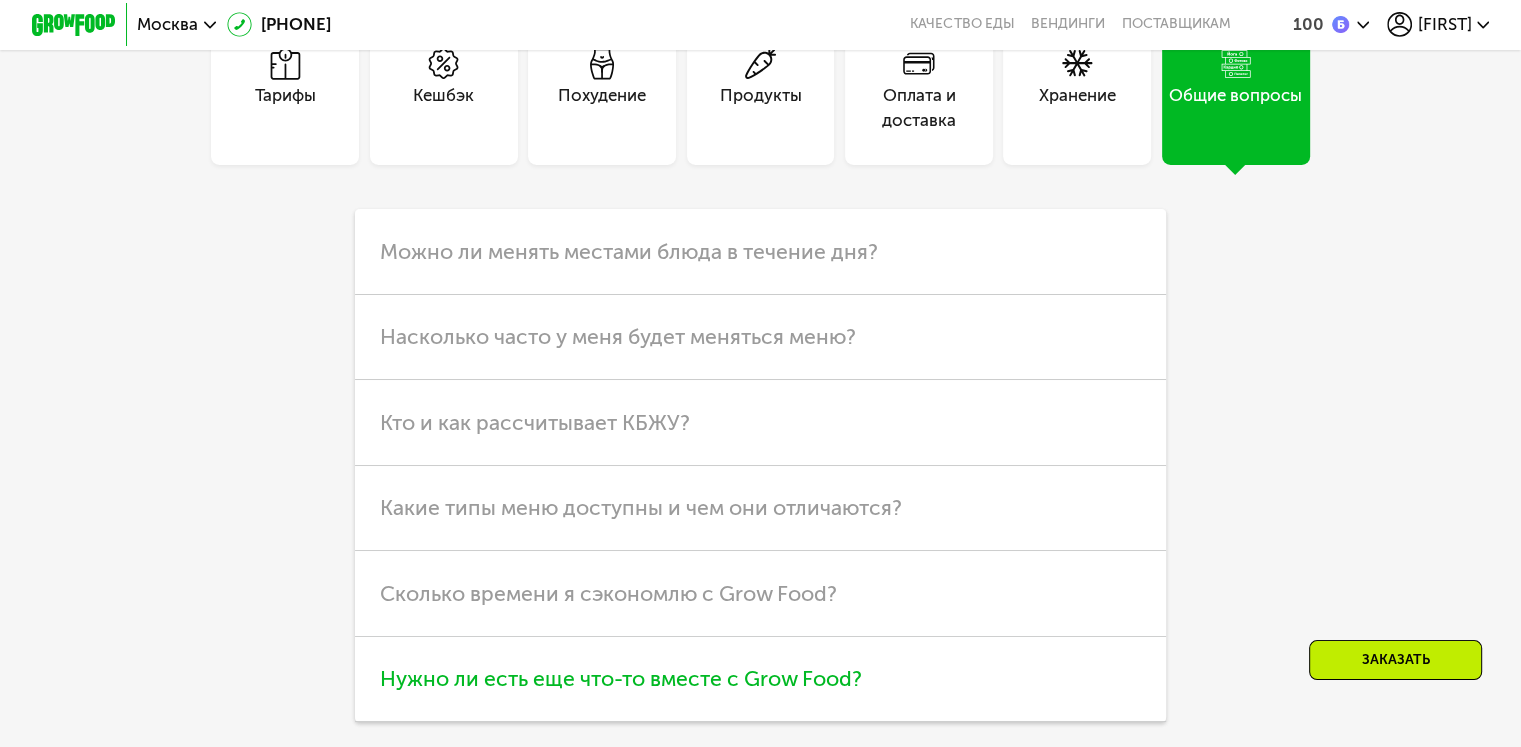 scroll, scrollTop: 5317, scrollLeft: 0, axis: vertical 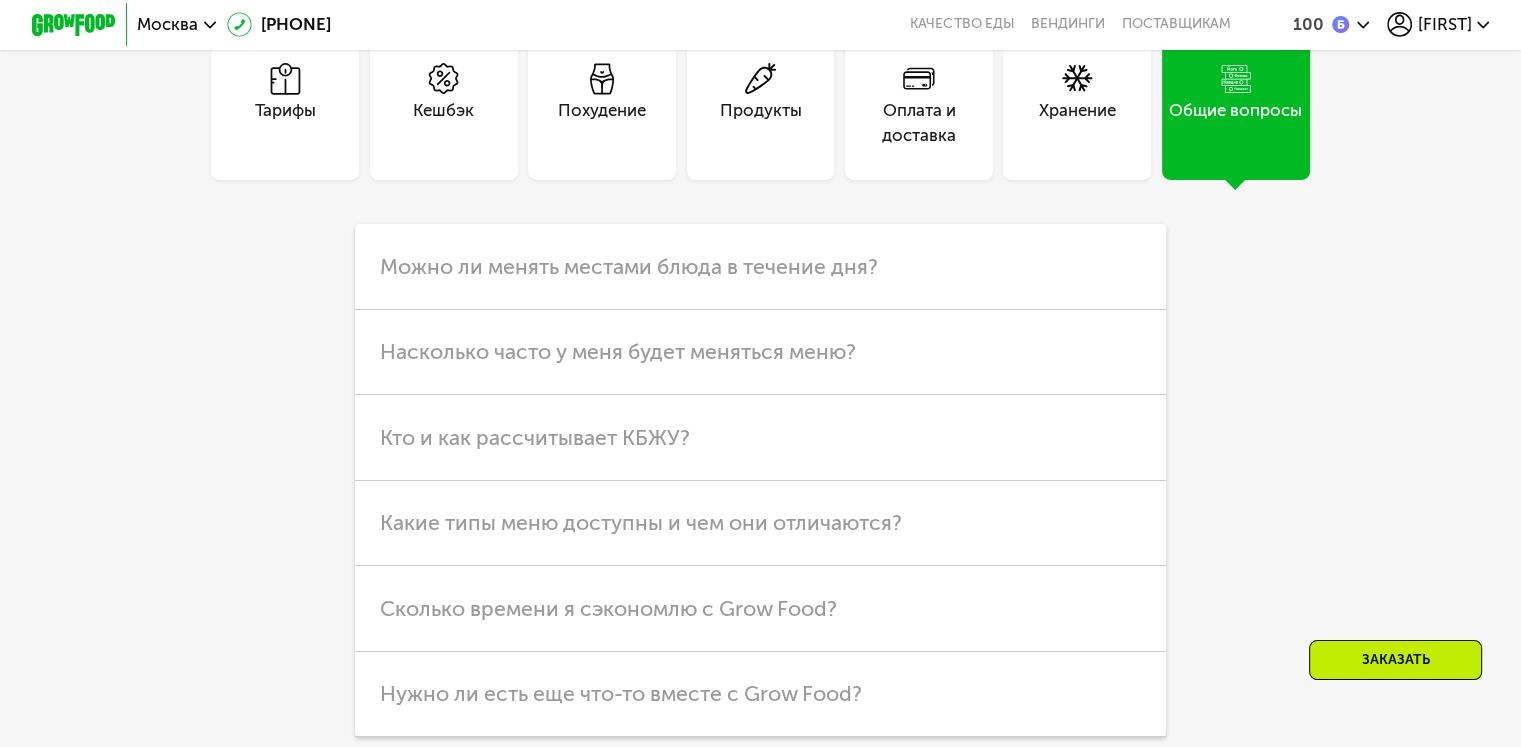 click on "Оплата и доставка" at bounding box center [919, 106] 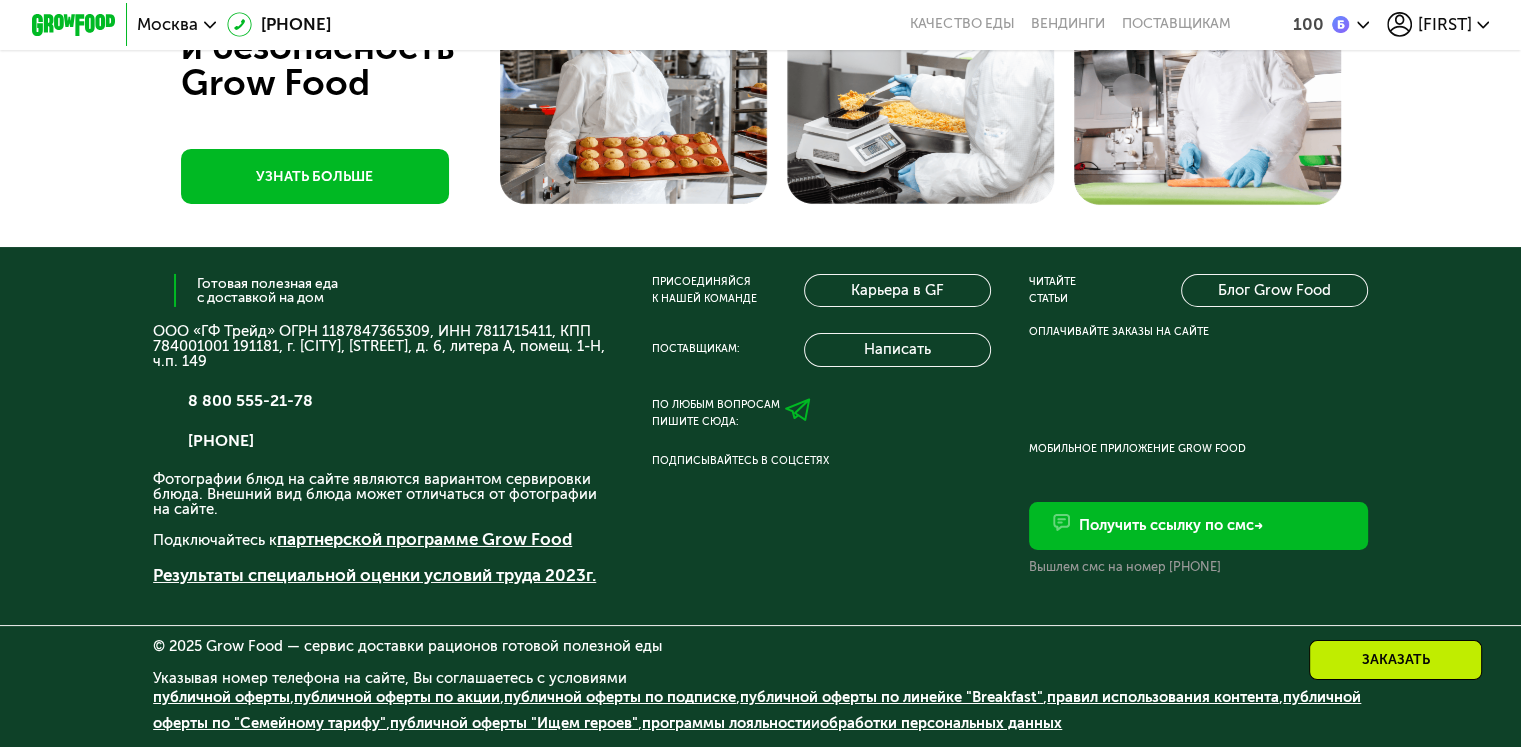 scroll, scrollTop: 6864, scrollLeft: 0, axis: vertical 